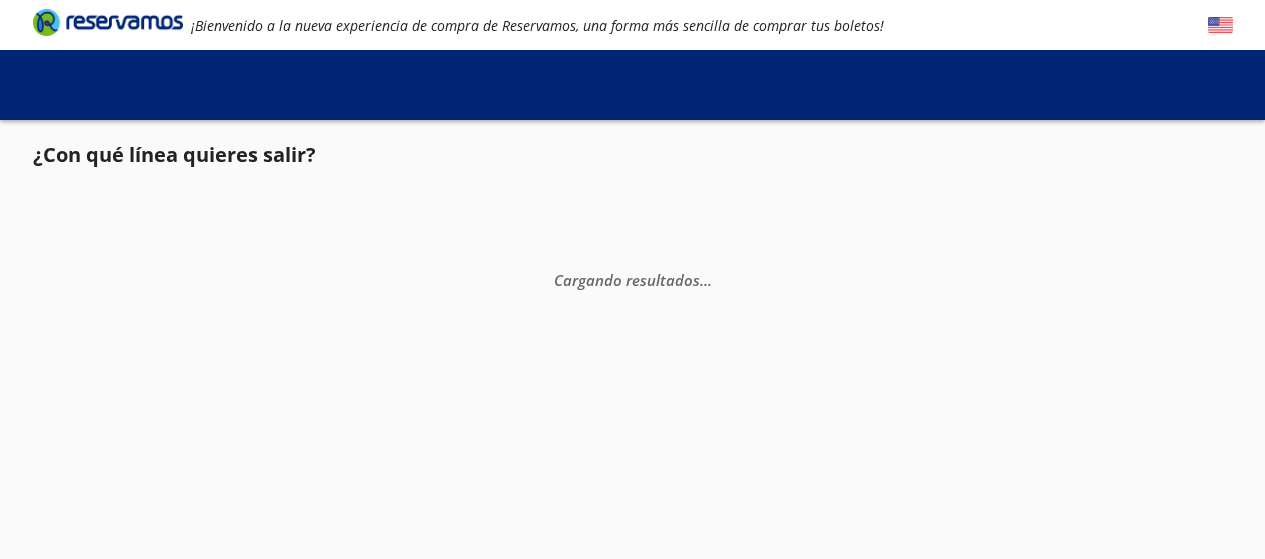 scroll, scrollTop: 0, scrollLeft: 0, axis: both 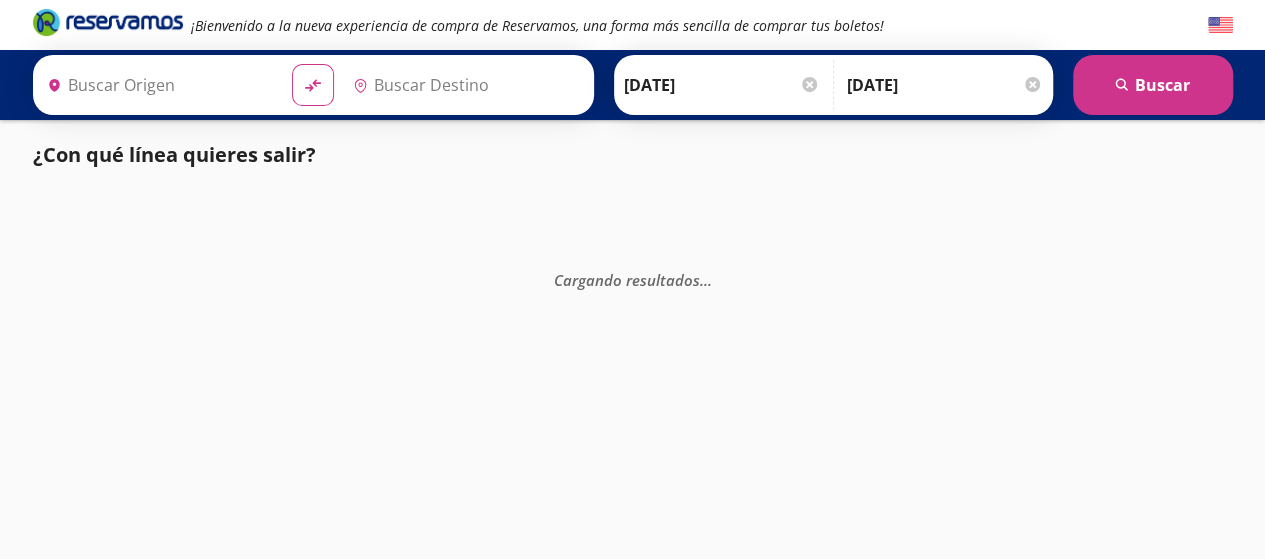 type on "[GEOGRAPHIC_DATA], [GEOGRAPHIC_DATA]" 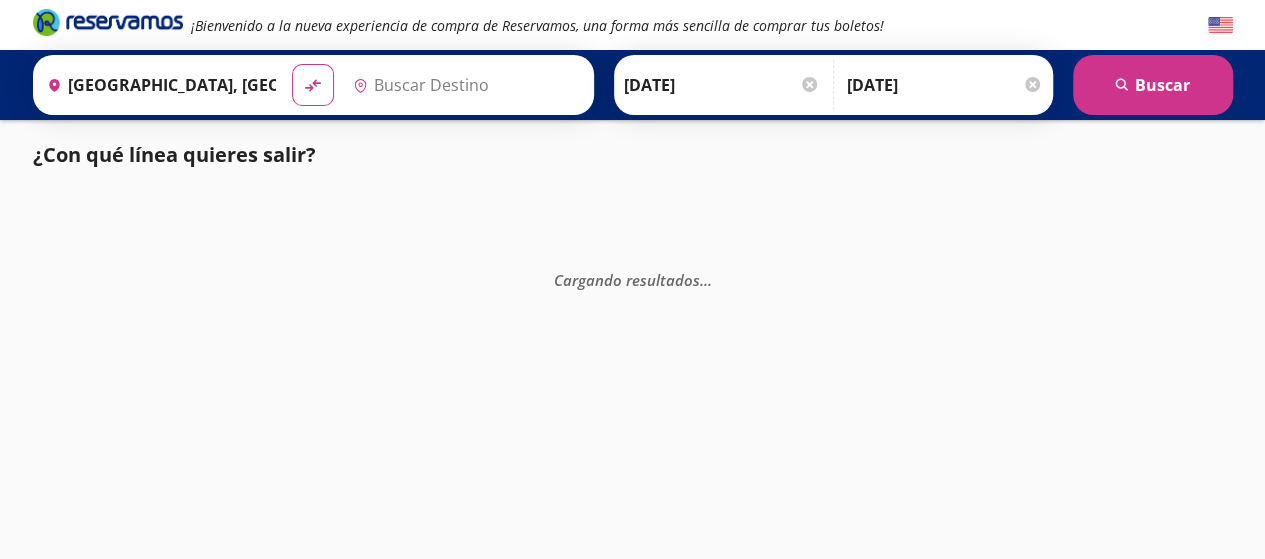 type on "[GEOGRAPHIC_DATA], [GEOGRAPHIC_DATA]" 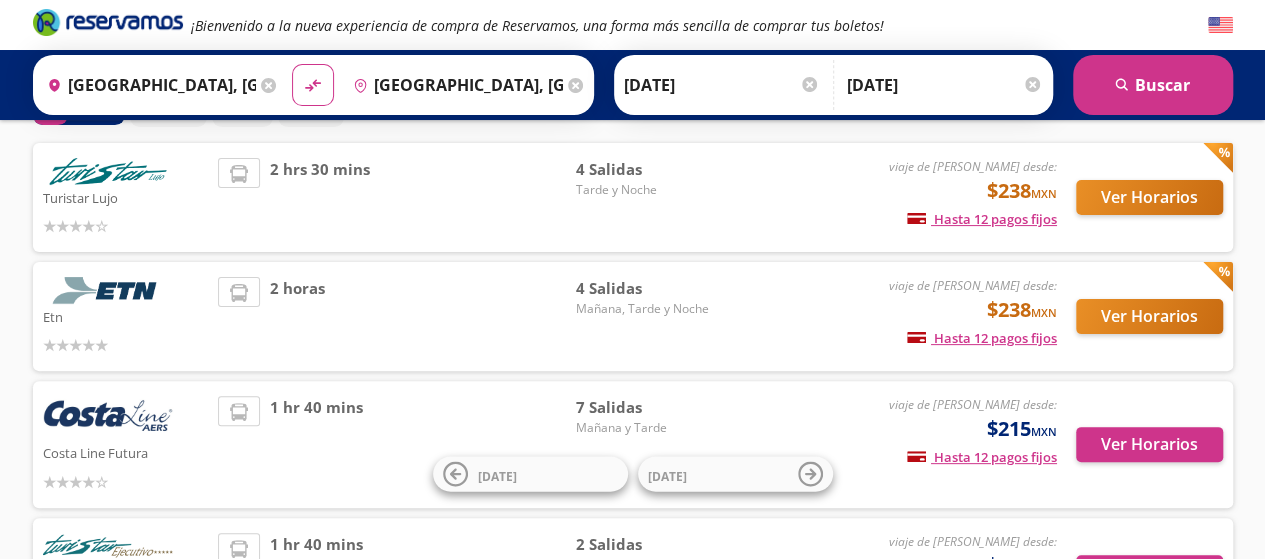 scroll, scrollTop: 80, scrollLeft: 0, axis: vertical 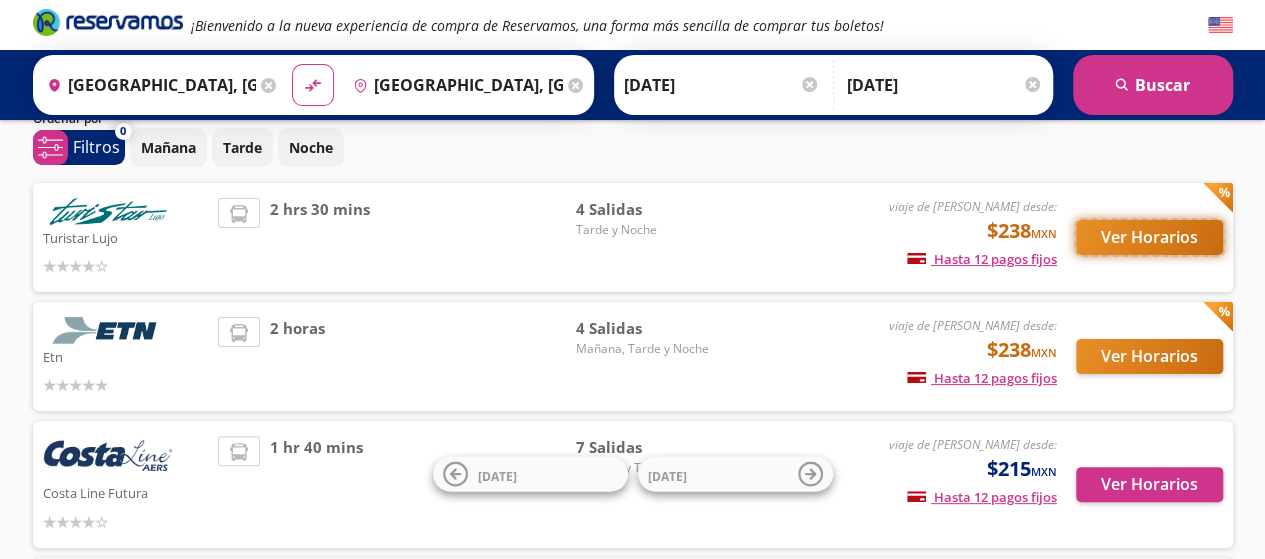 click on "Ver Horarios" at bounding box center (1149, 237) 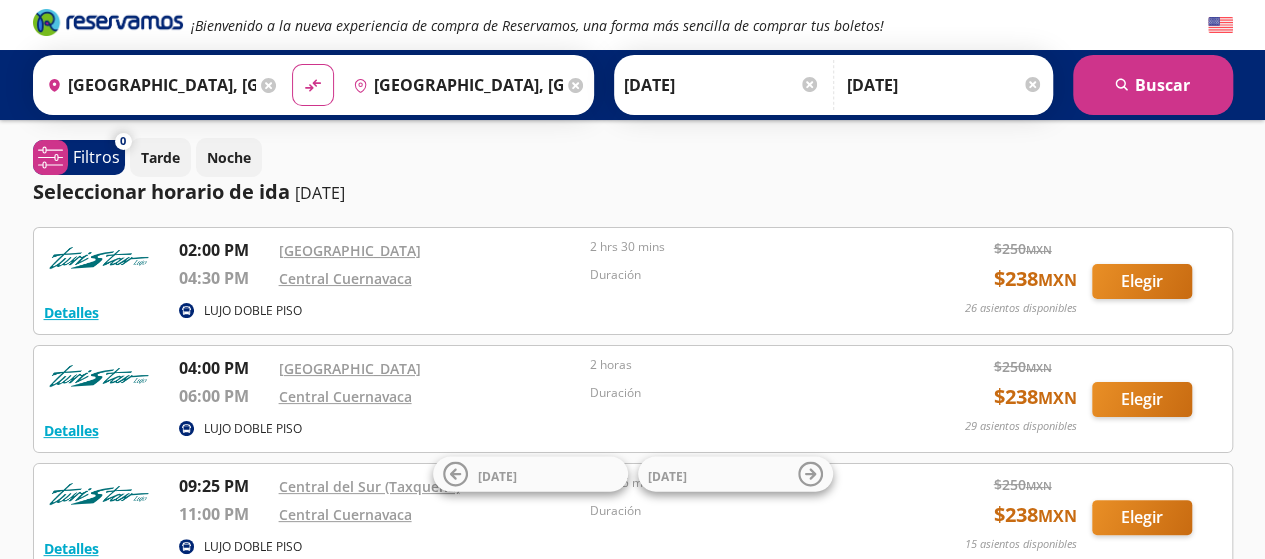 scroll, scrollTop: 0, scrollLeft: 0, axis: both 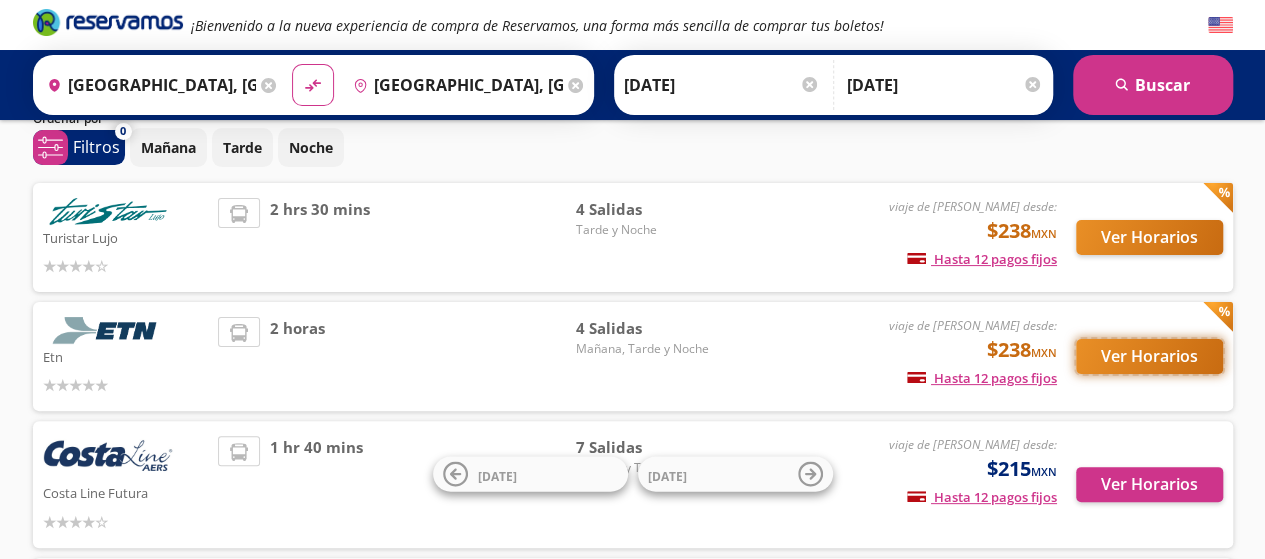 click on "Ver Horarios" at bounding box center (1149, 356) 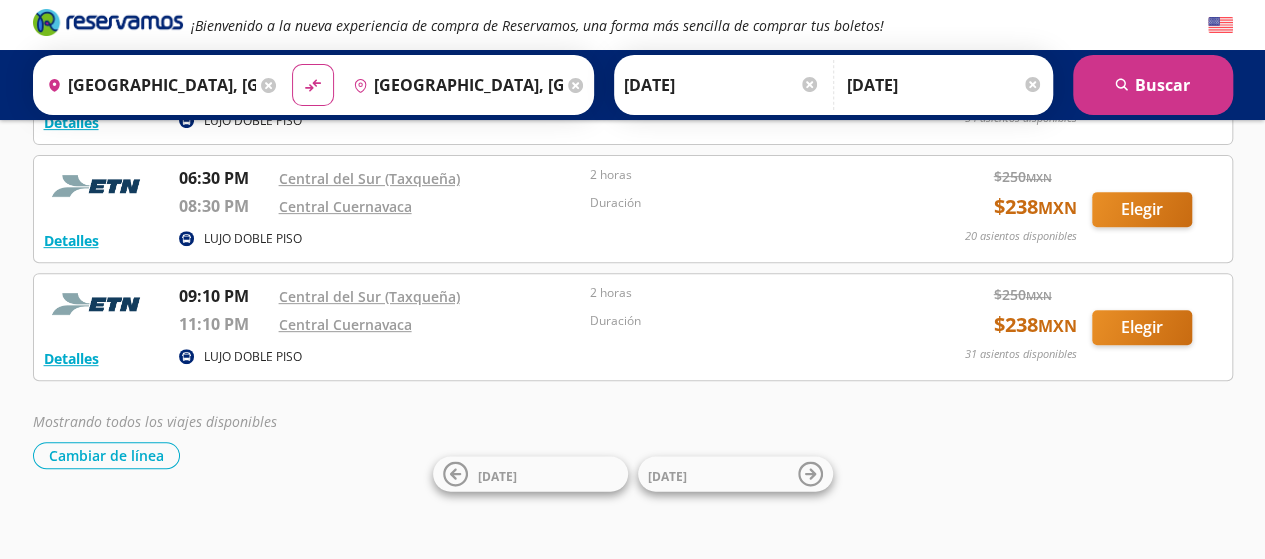 scroll, scrollTop: 316, scrollLeft: 0, axis: vertical 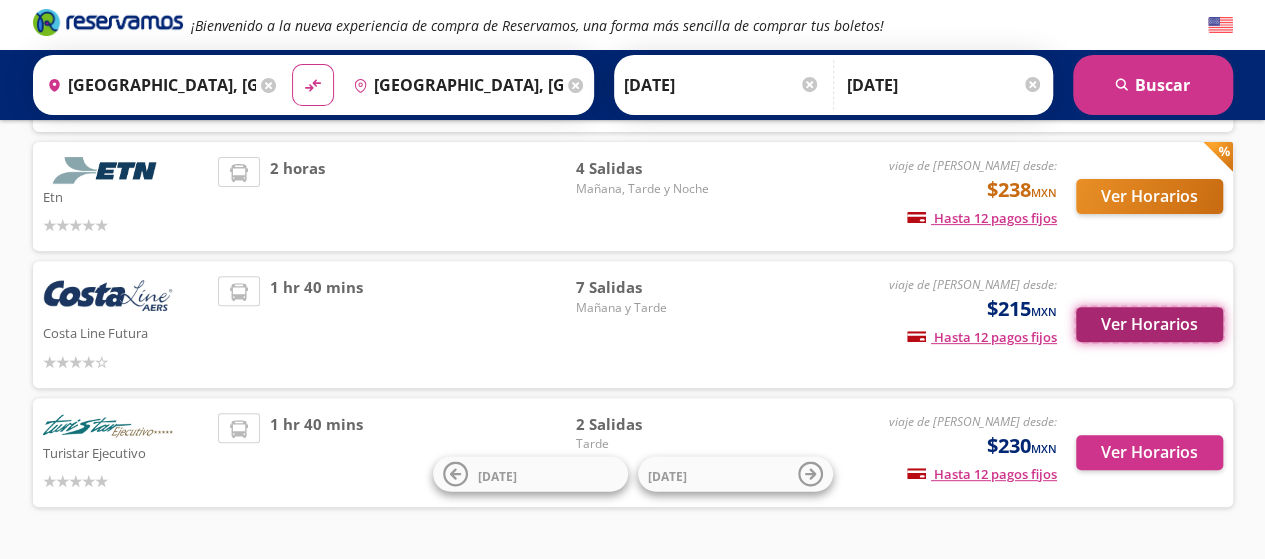 click on "Ver Horarios" at bounding box center (1149, 324) 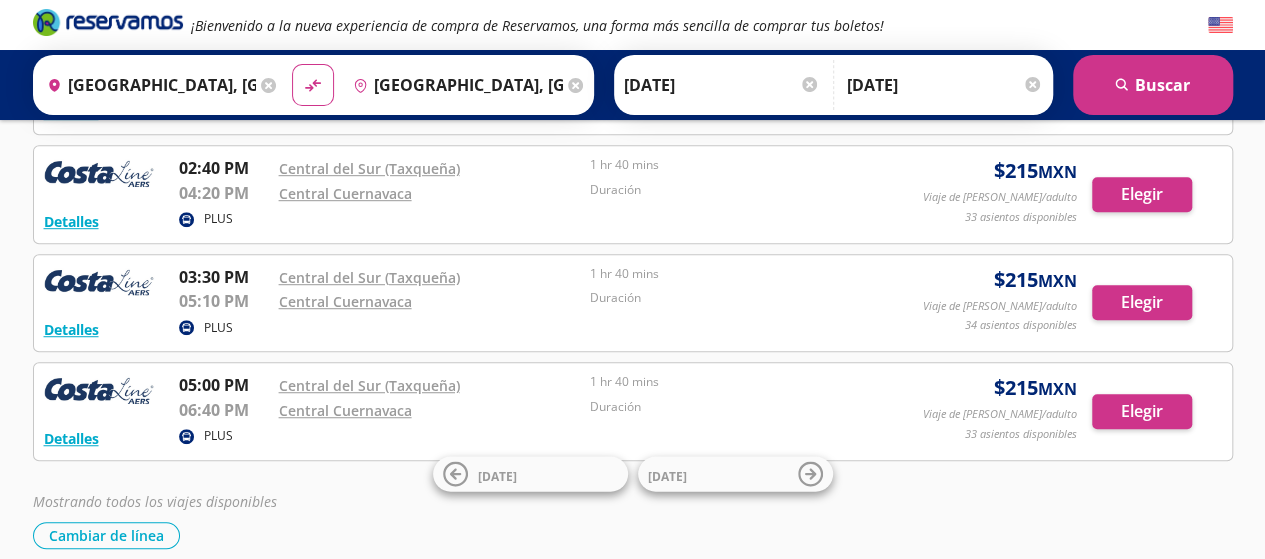 scroll, scrollTop: 520, scrollLeft: 0, axis: vertical 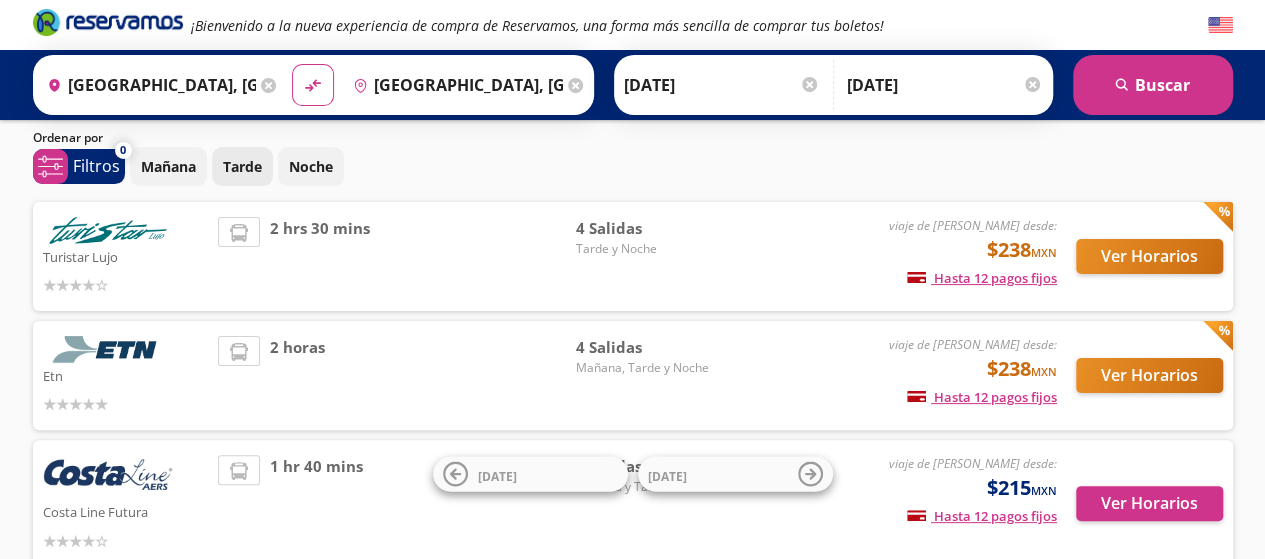 click on "Tarde" at bounding box center (242, 166) 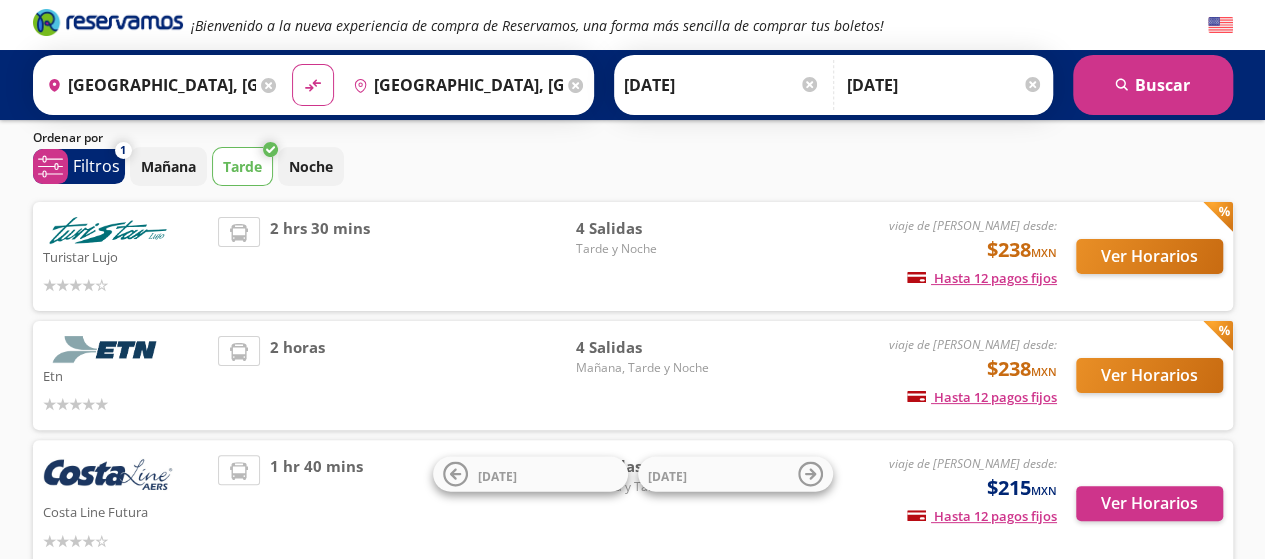 click at bounding box center (809, 84) 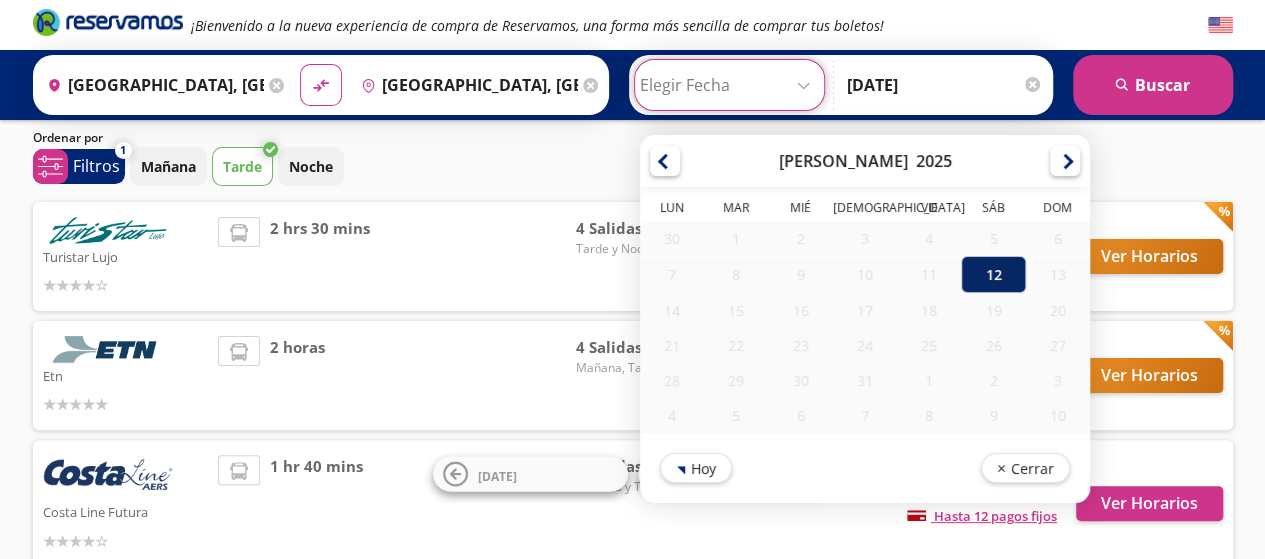 click on "12" at bounding box center (993, 274) 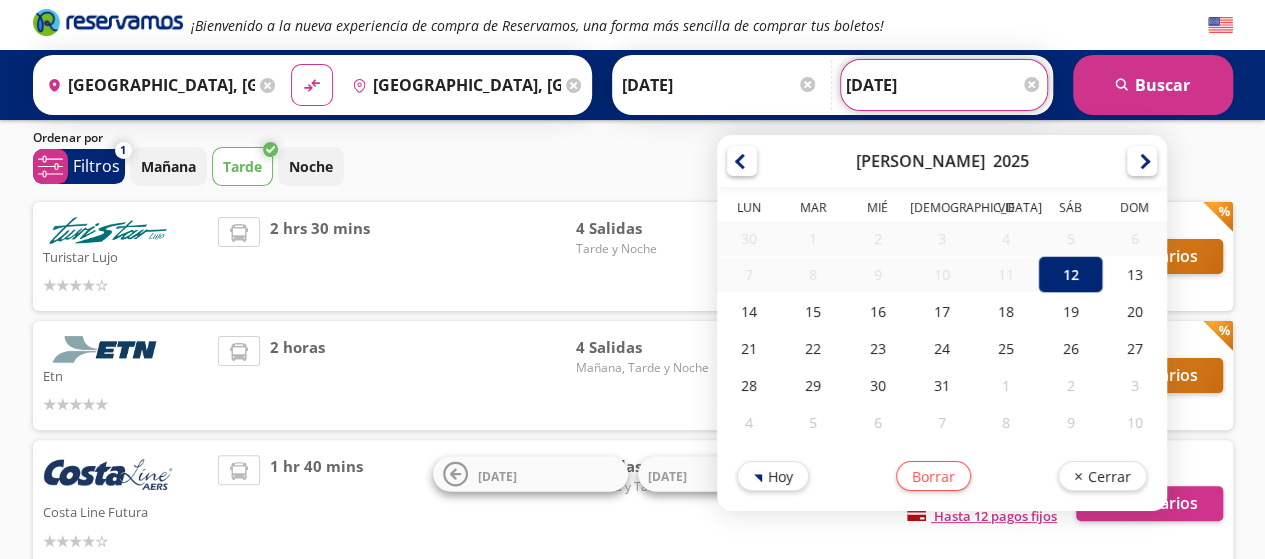 click on "[DATE]" at bounding box center (944, 85) 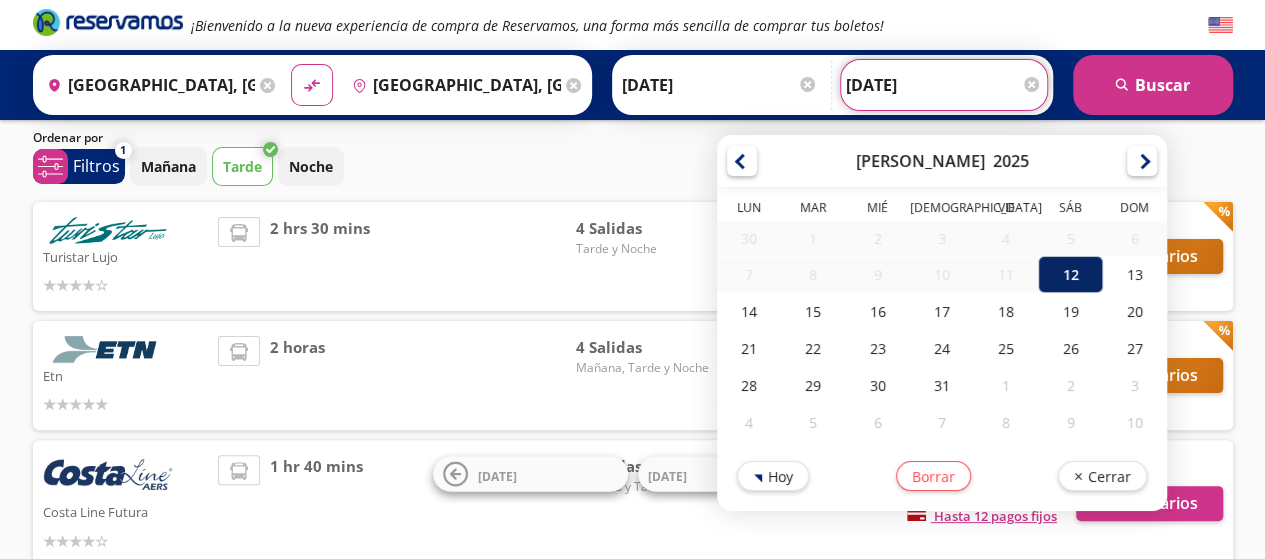 click on "12" at bounding box center (1070, 274) 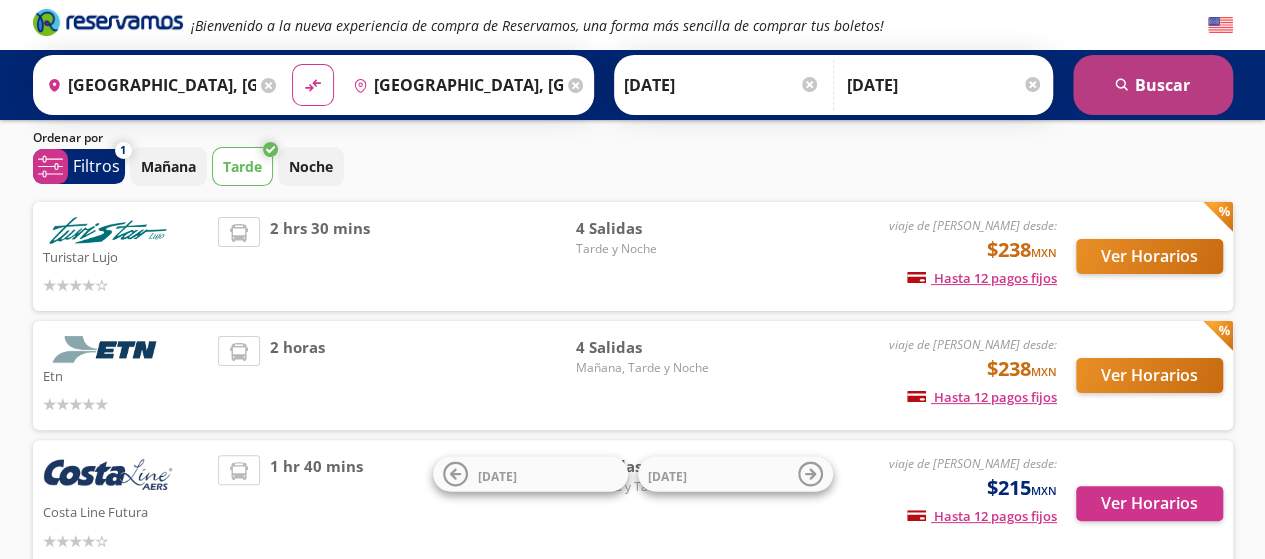 click on "search
Buscar" at bounding box center [1153, 85] 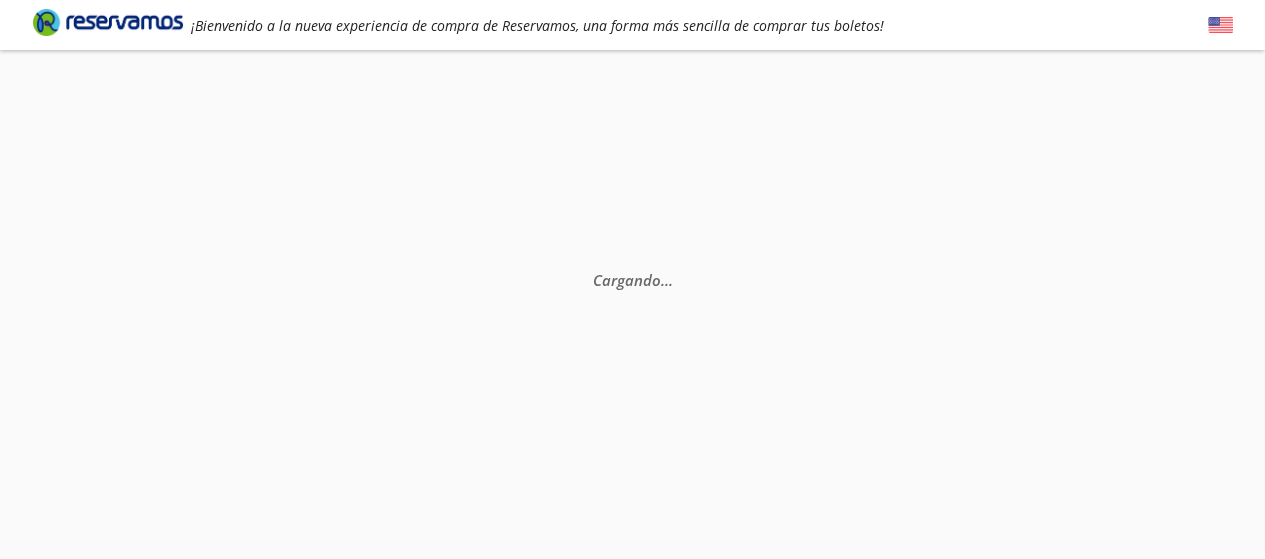 scroll, scrollTop: 0, scrollLeft: 0, axis: both 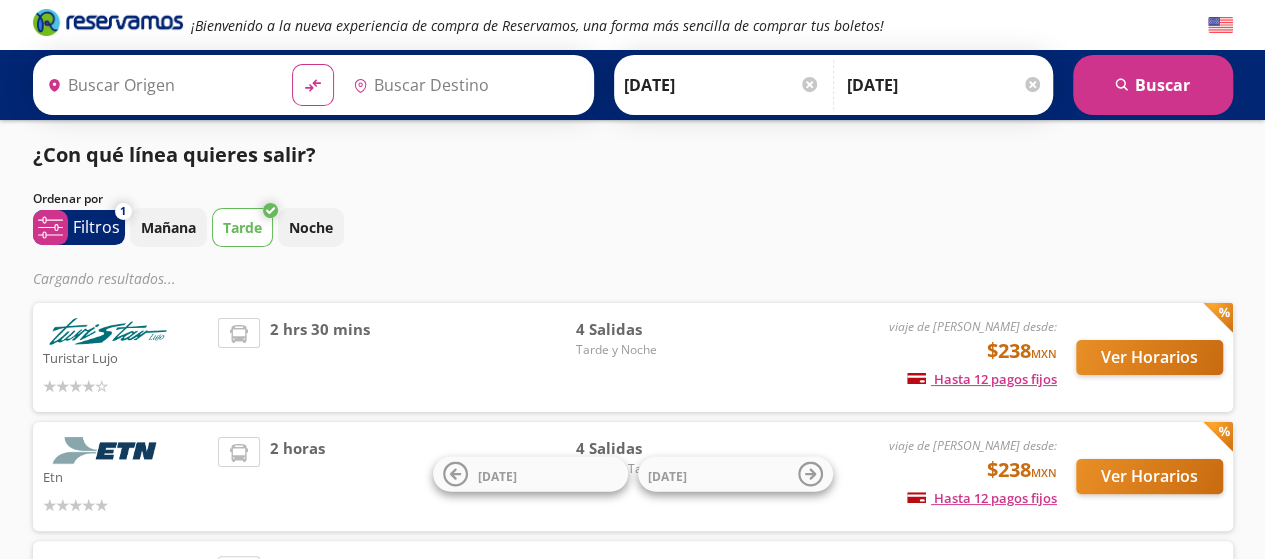 type on "[GEOGRAPHIC_DATA], [GEOGRAPHIC_DATA]" 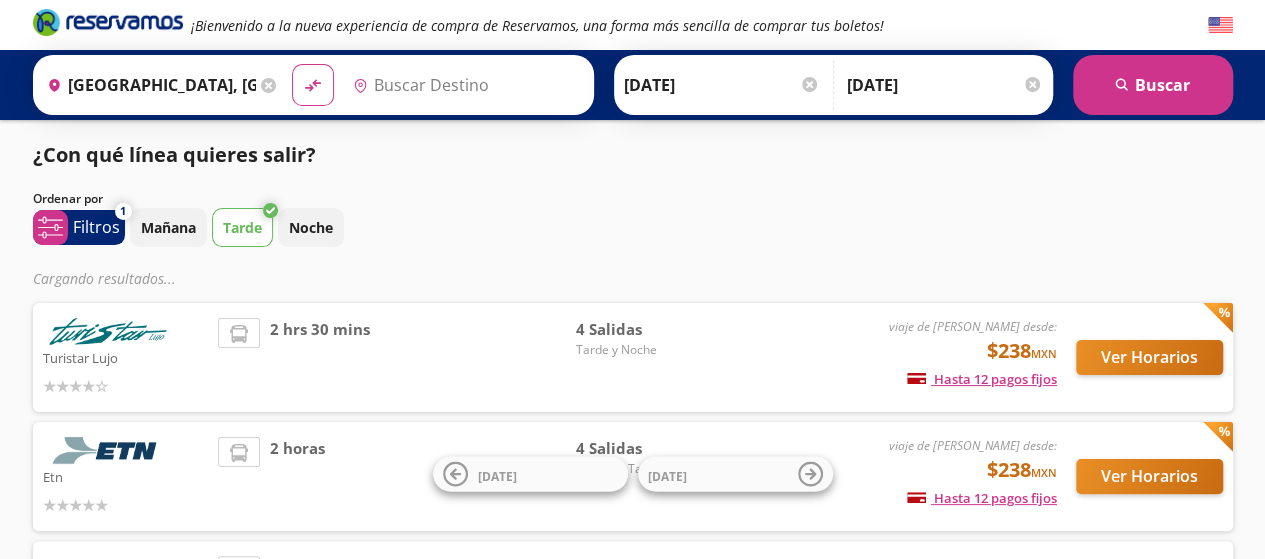 type on "[GEOGRAPHIC_DATA], [GEOGRAPHIC_DATA]" 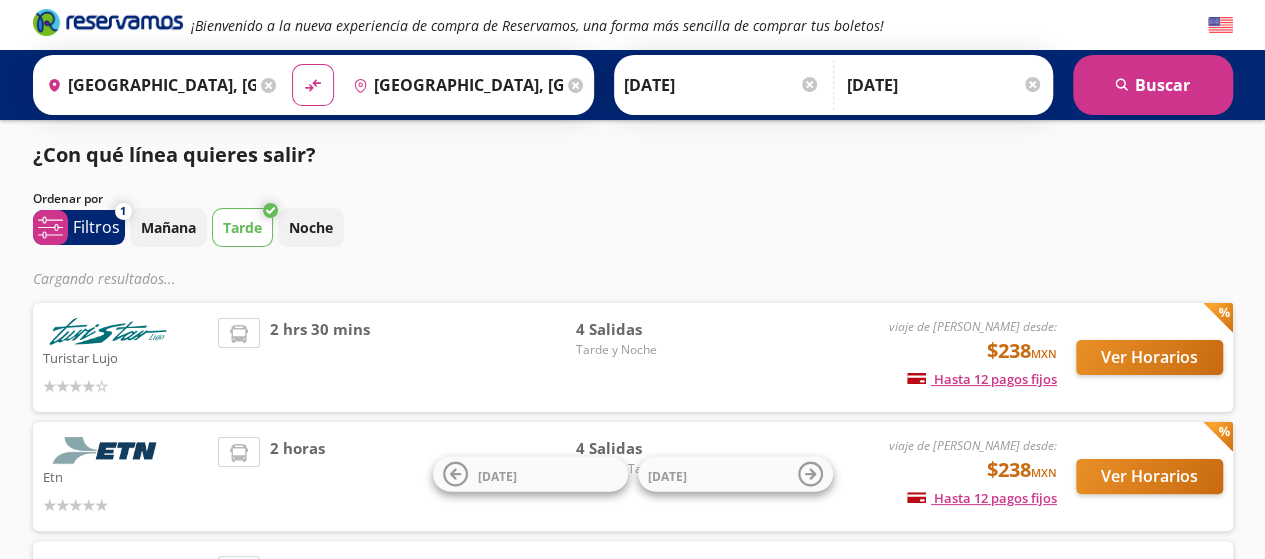 click on "¿Con qué línea quieres salir? Ordenar por 1 system-uicons:filtering Filtros chevron Mañana Tarde Noche Cargando resultados ... Turistar Lujo viaje de ida desde: $238  MXN   Hasta 12 pagos fijos Pagos fijos en compras mayores a $30 MXN, con tarjetas de bancos participantes 2 hrs 30 mins 4 Salidas Tarde y Noche Ver Horarios Etn viaje de ida desde: $238  MXN   Hasta 12 pagos fijos Pagos fijos en compras mayores a $30 MXN, con tarjetas de bancos participantes 2 horas 4 Salidas Mañana, Tarde y Noche Ver Horarios Costa Line Futura viaje de ida desde: $215  MXN   Hasta 12 pagos fijos Pagos fijos en compras mayores a $30 MXN, con tarjetas de bancos participantes 1 hr 40 mins 7 Salidas Mañana y Tarde Ver Horarios Turistar Ejecutivo viaje de ida desde: $230  MXN   Hasta 12 pagos fijos Pagos fijos en compras mayores a $30 MXN, con tarjetas de bancos participantes 1 hr 40 mins 2 Salidas Tarde Ver Horarios 11 Jul 13 Jul" at bounding box center (633, 468) 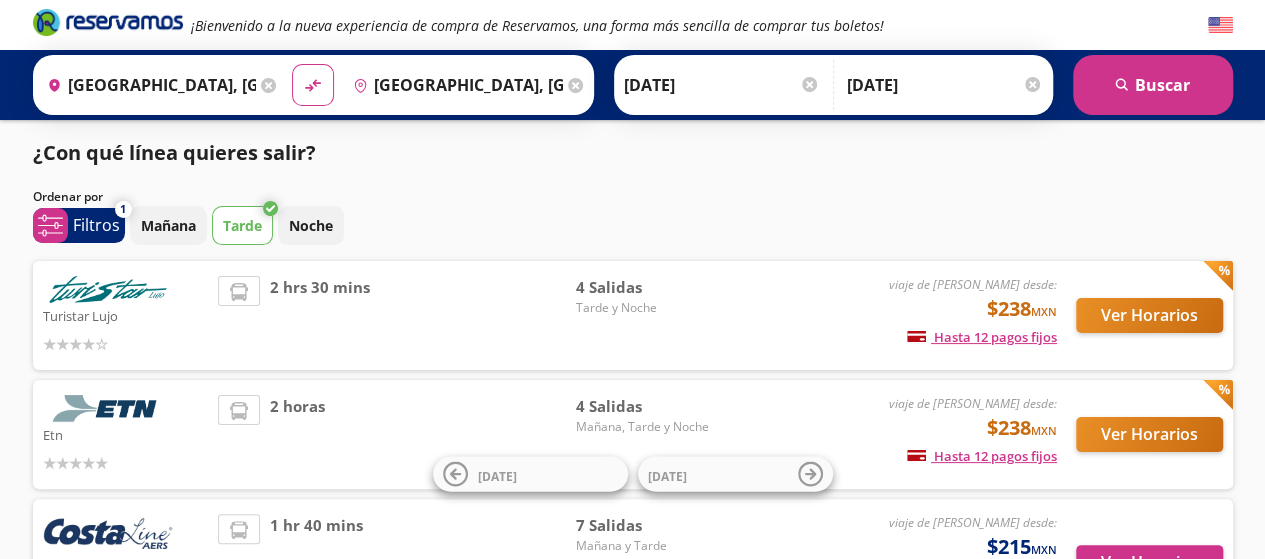 scroll, scrollTop: 0, scrollLeft: 0, axis: both 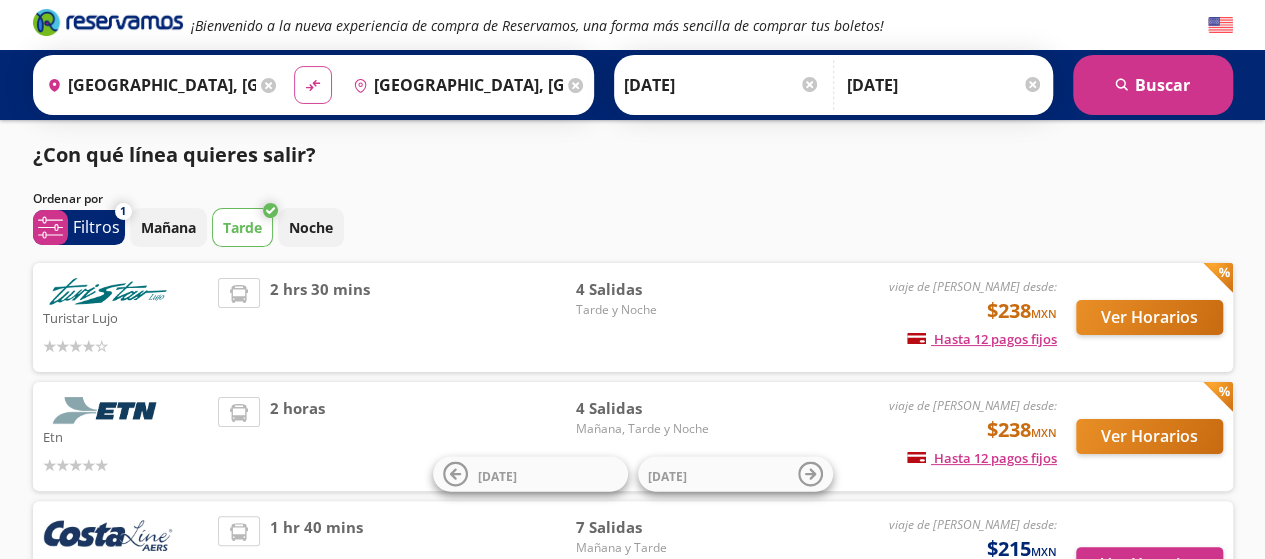 click on "material-symbols:compare-arrows-rounded" at bounding box center (313, 85) 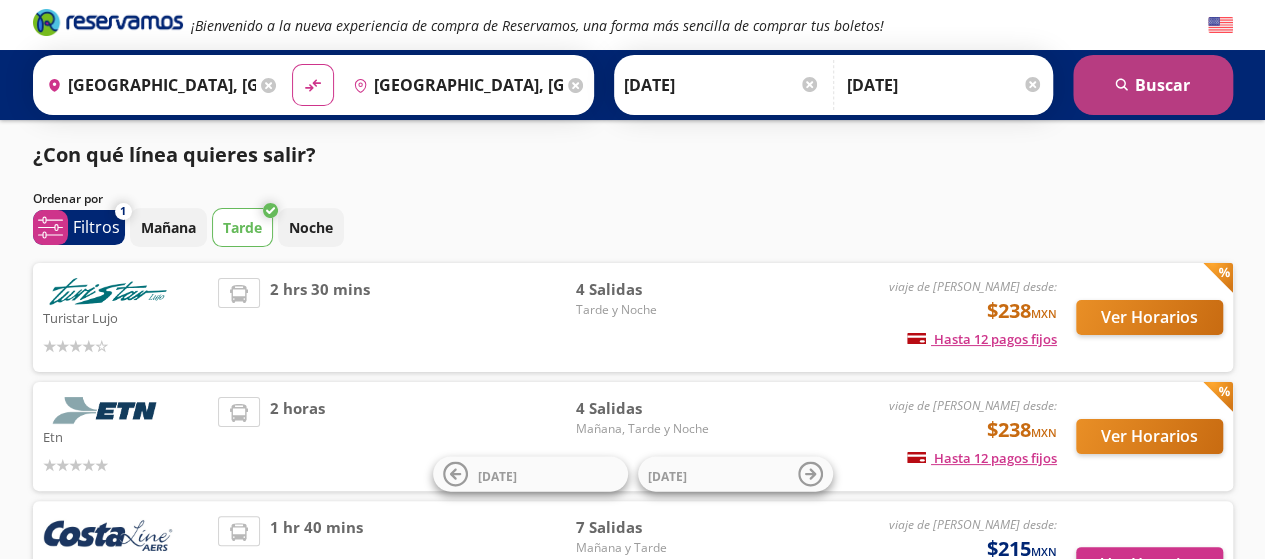 click on "search" 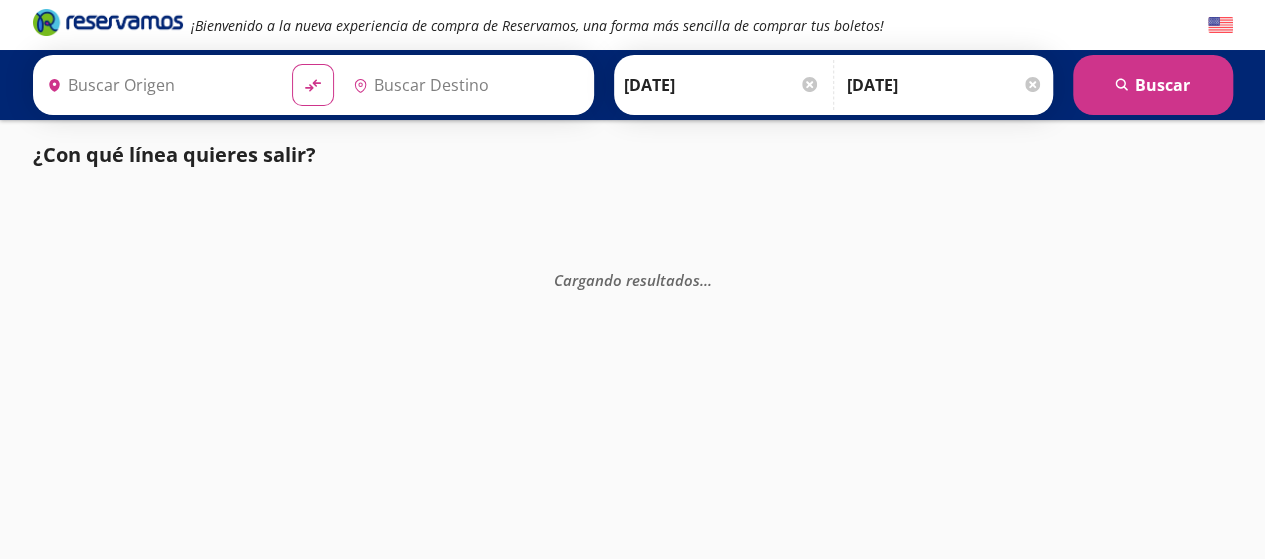 type on "[GEOGRAPHIC_DATA], [GEOGRAPHIC_DATA]" 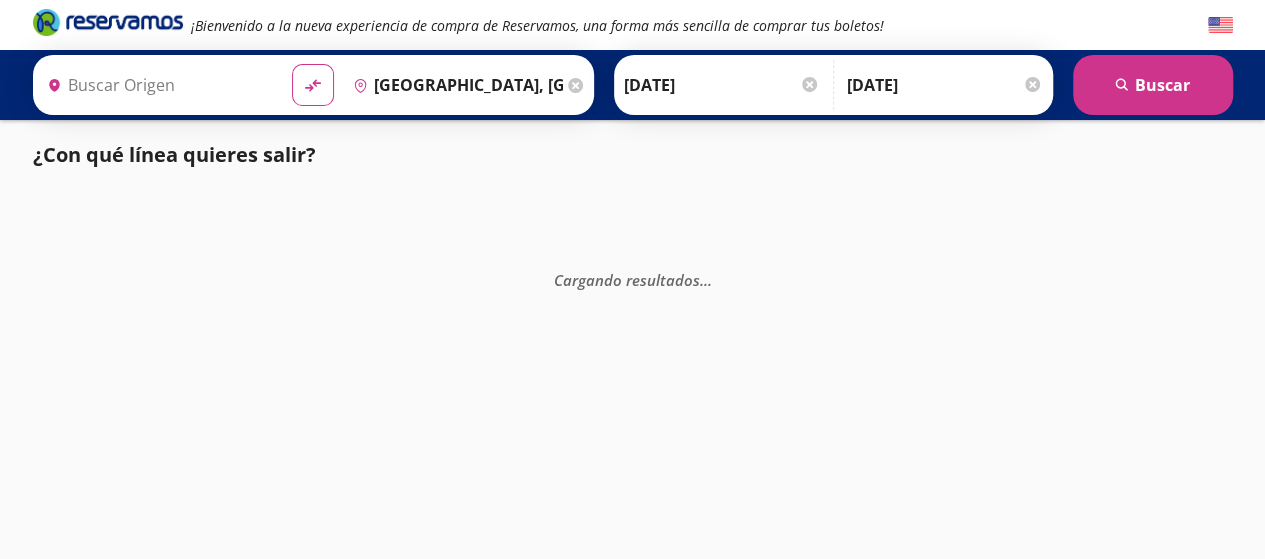 type on "[GEOGRAPHIC_DATA], [GEOGRAPHIC_DATA]" 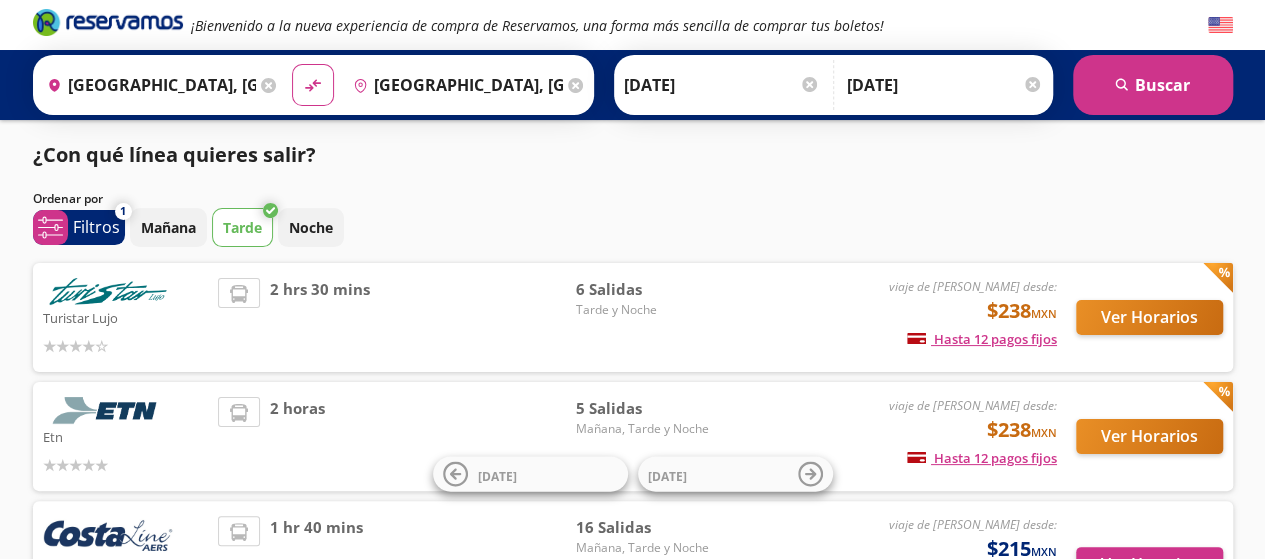 click on "Tarde" at bounding box center (242, 227) 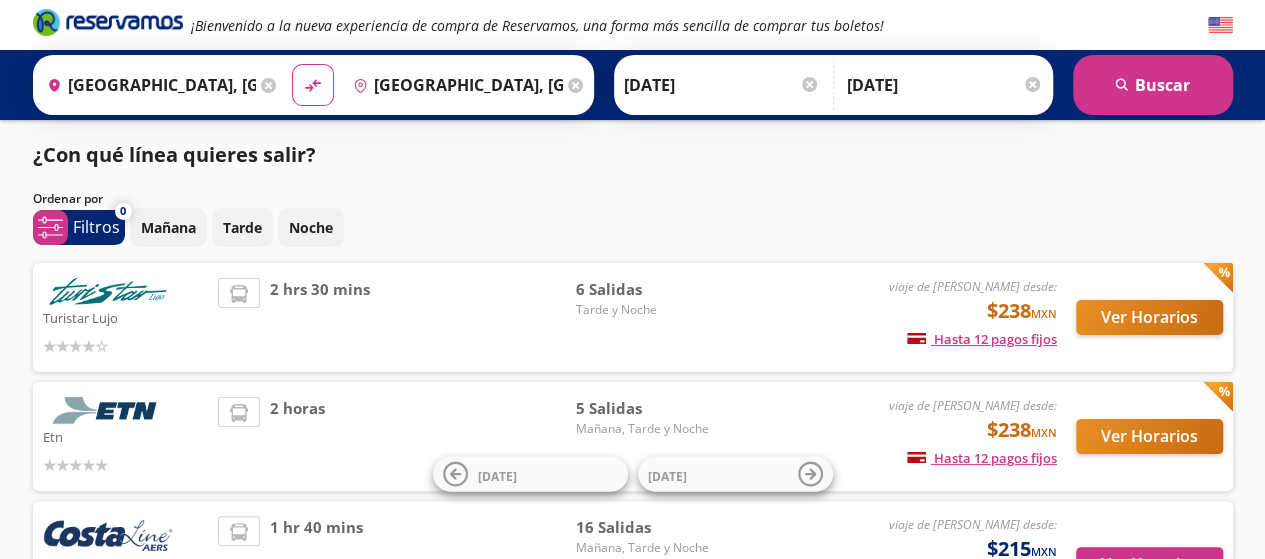 click on "Mañana Tarde Noche" at bounding box center (681, 227) 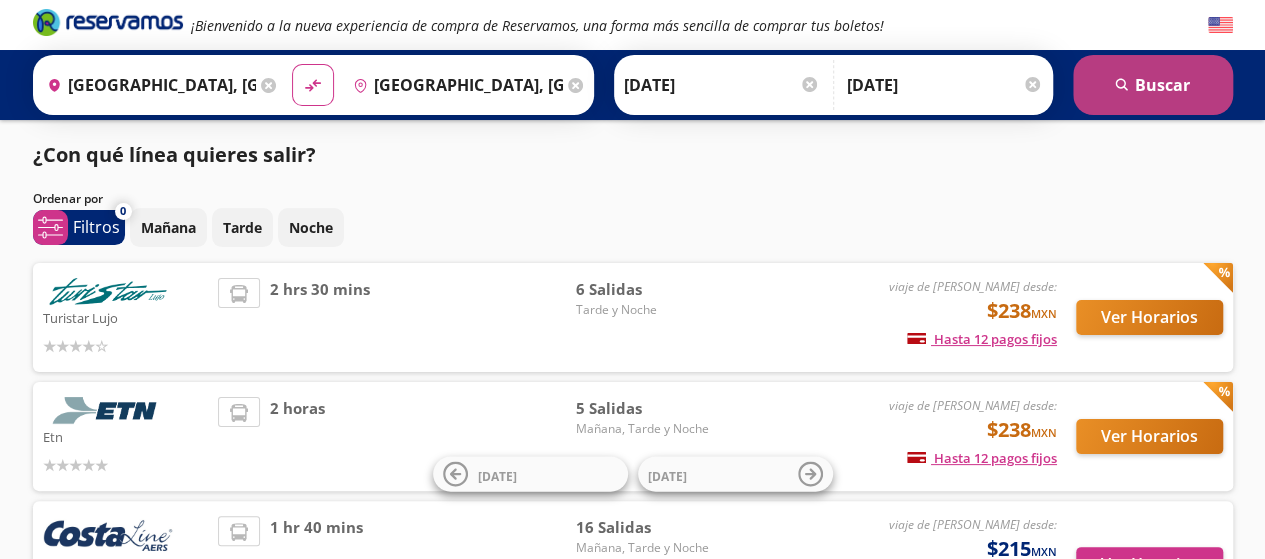 click on "search
Buscar" at bounding box center (1153, 85) 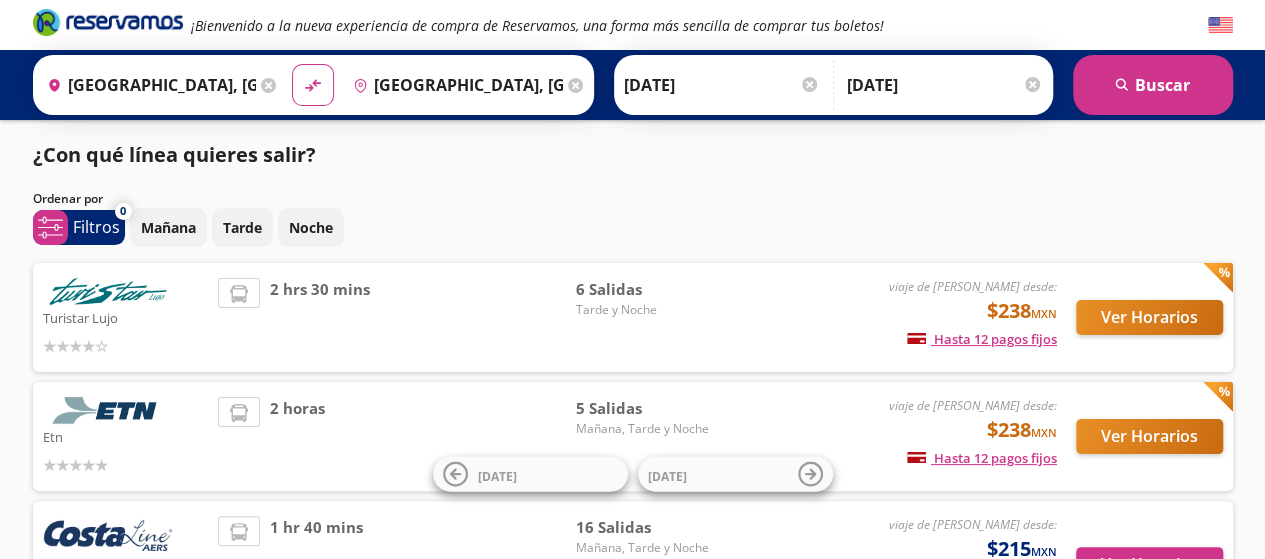 click on "Ordenar por" at bounding box center [633, 199] 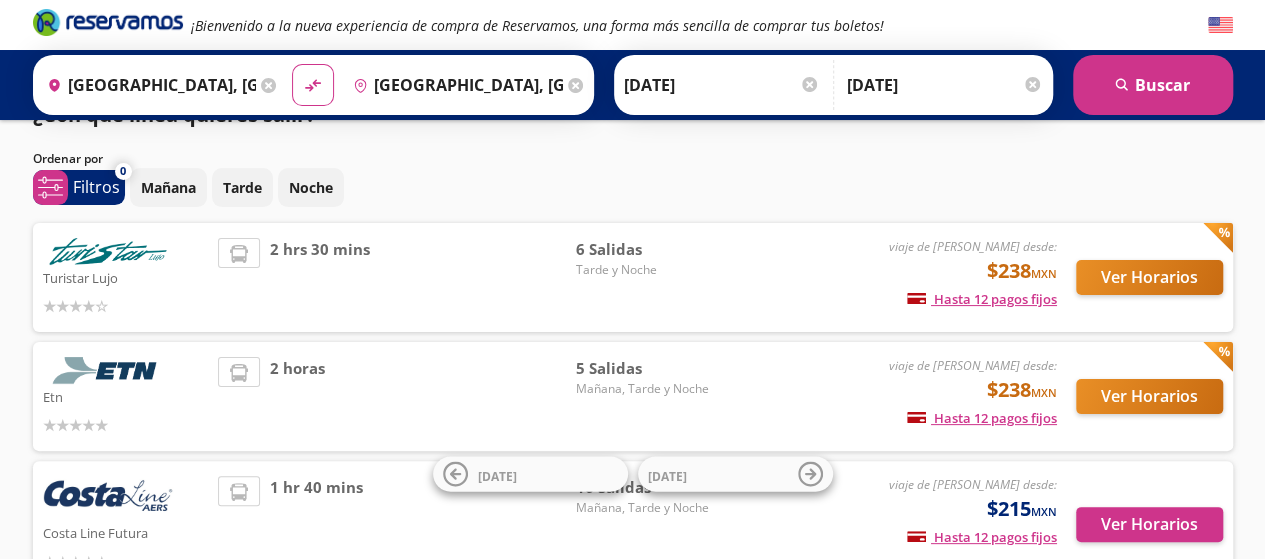 scroll, scrollTop: 0, scrollLeft: 0, axis: both 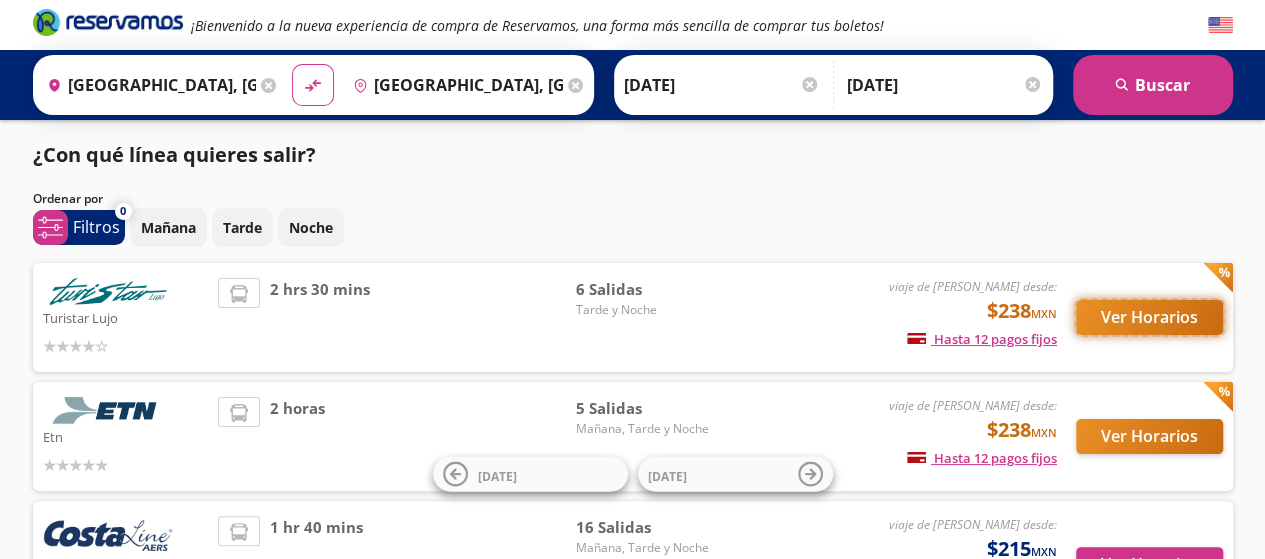 click on "Ver Horarios" at bounding box center (1149, 317) 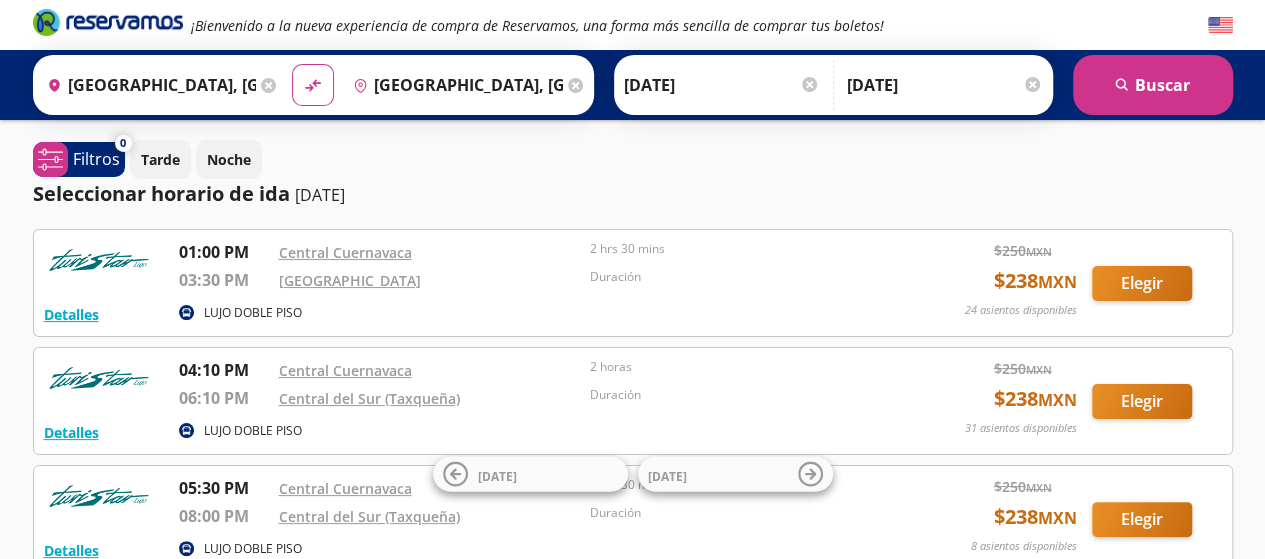 scroll, scrollTop: 0, scrollLeft: 0, axis: both 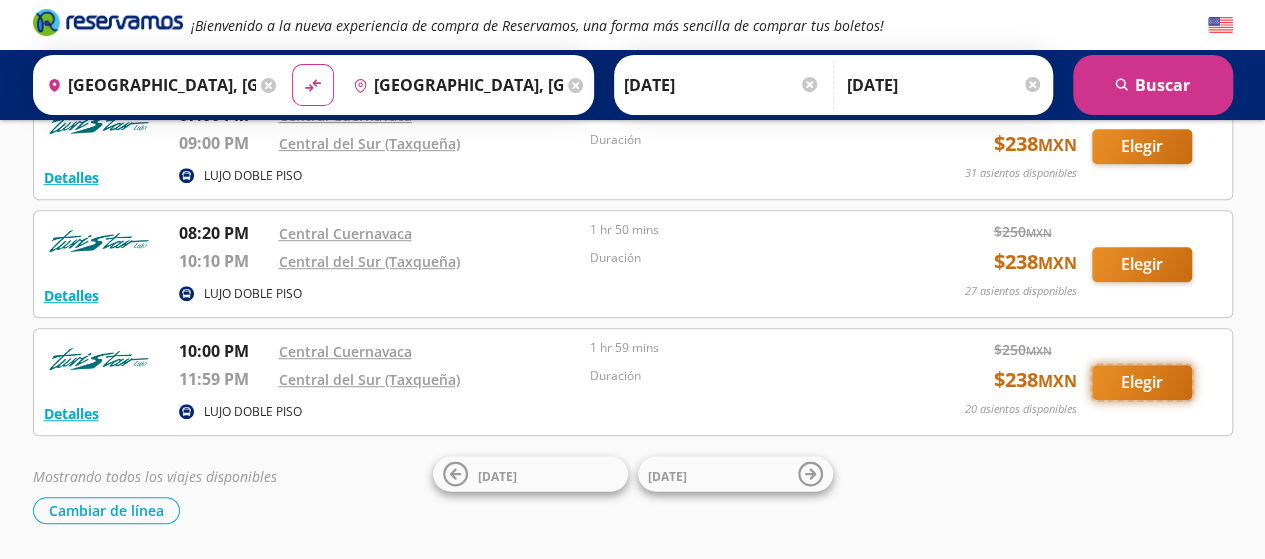 click on "Elegir" at bounding box center [1142, 382] 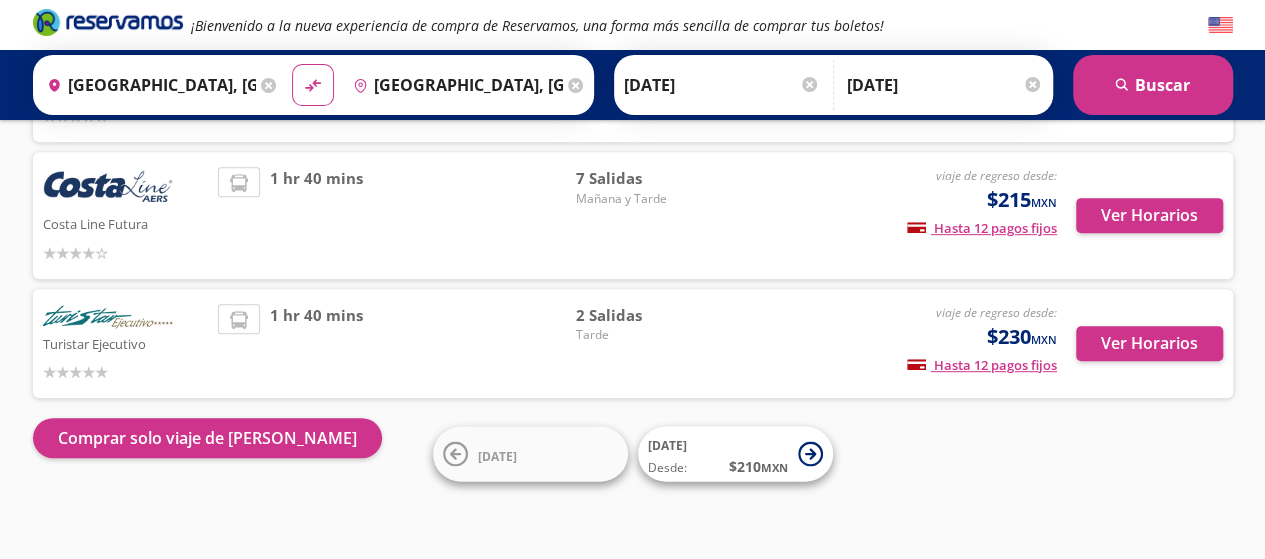 scroll, scrollTop: 348, scrollLeft: 0, axis: vertical 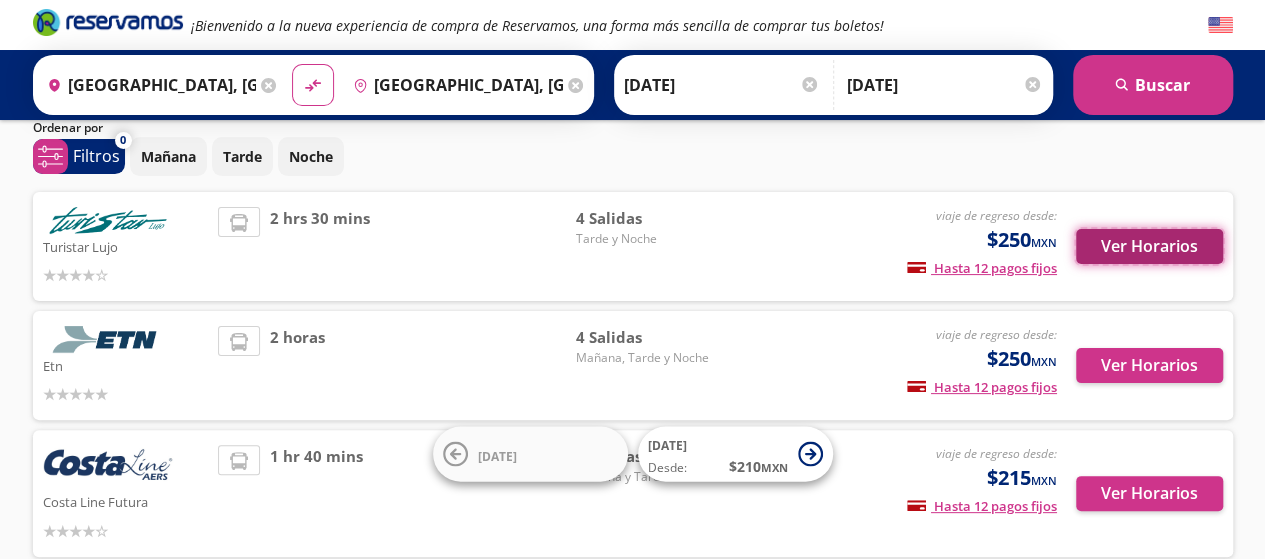 click on "Ver Horarios" at bounding box center [1149, 246] 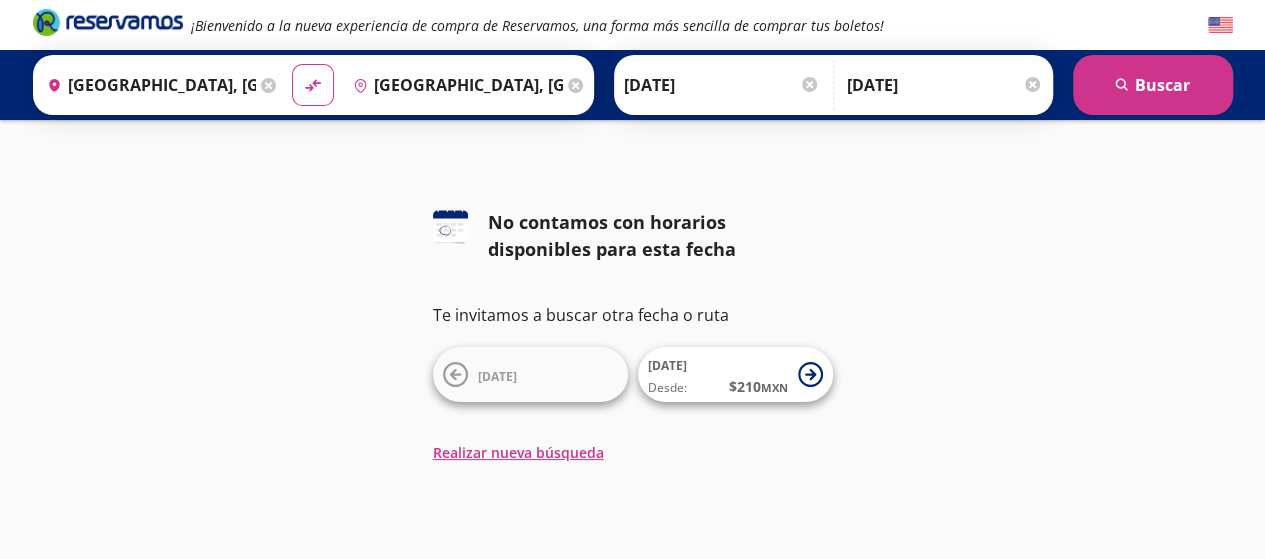 scroll, scrollTop: 0, scrollLeft: 0, axis: both 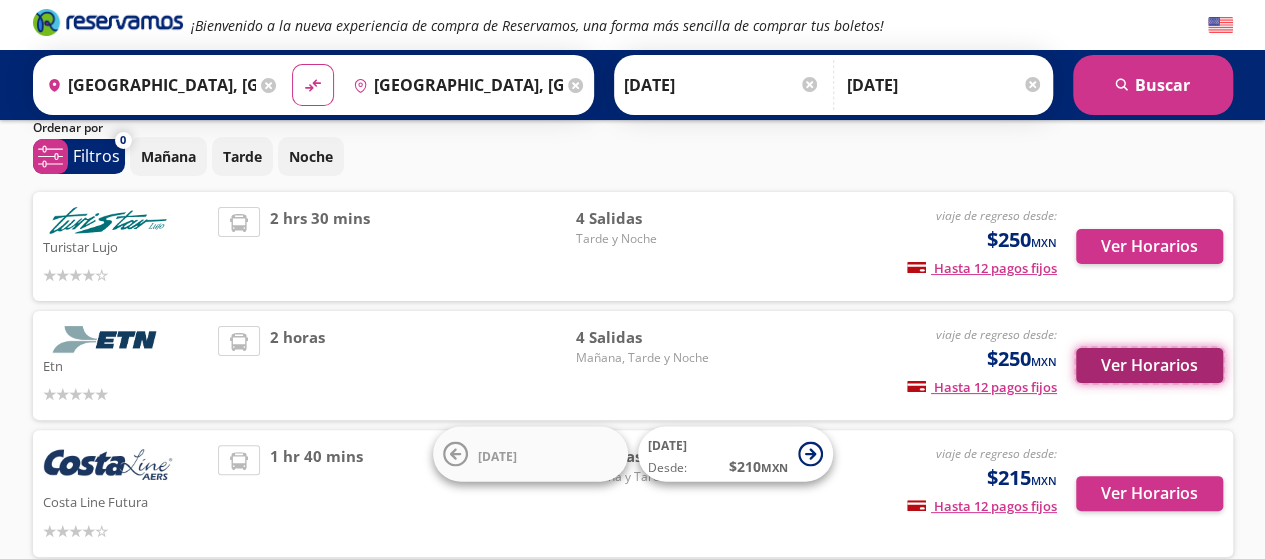 click on "Ver Horarios" at bounding box center [1149, 365] 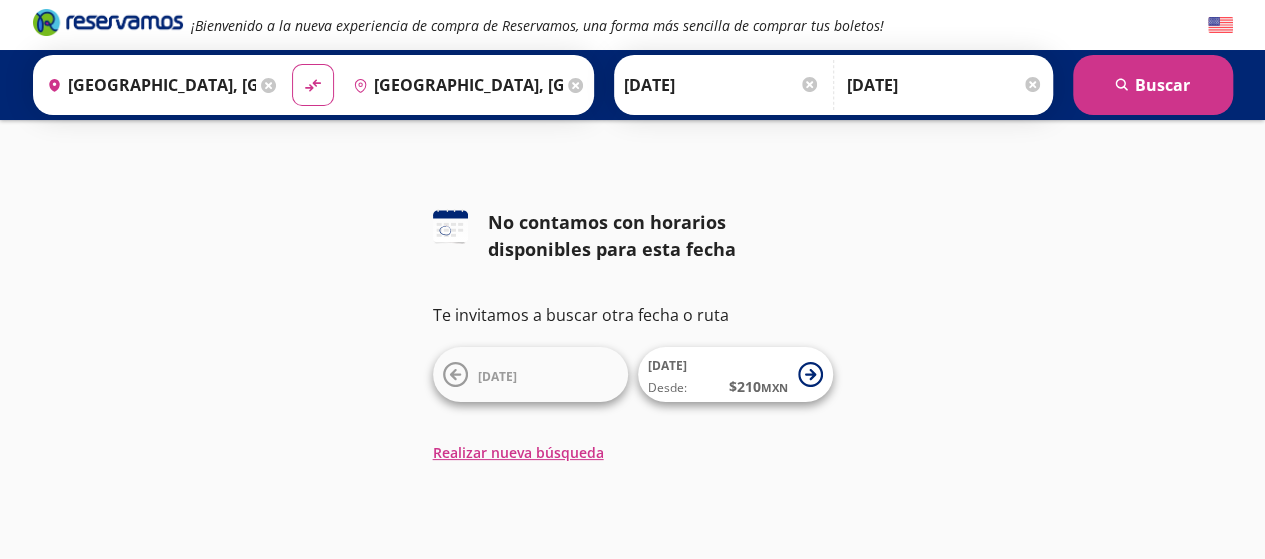 scroll, scrollTop: 0, scrollLeft: 0, axis: both 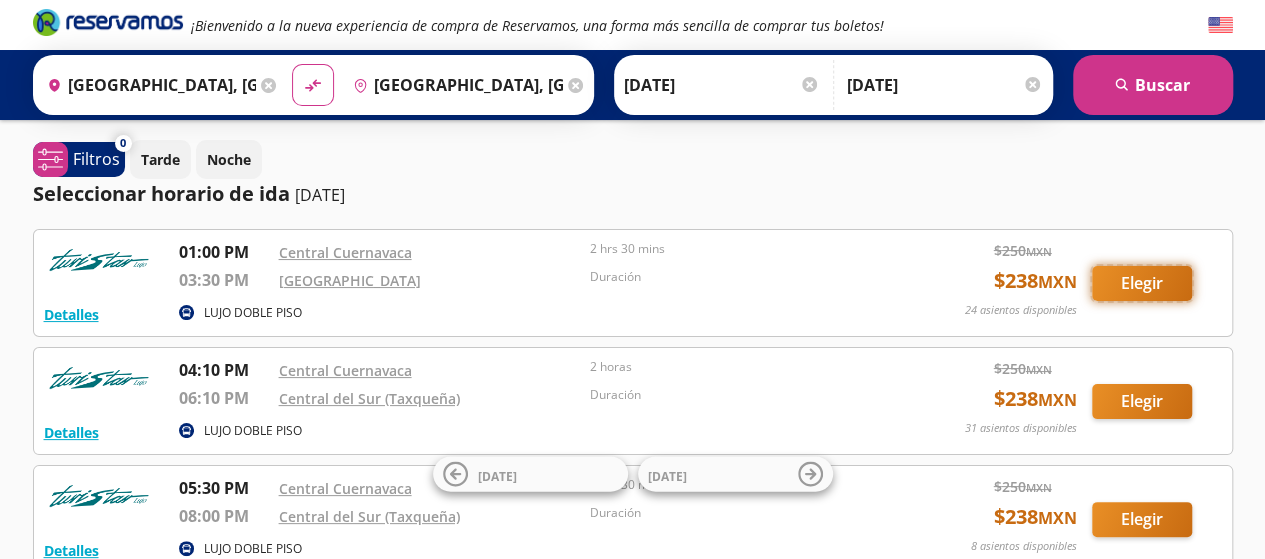 click on "Elegir" at bounding box center (1142, 283) 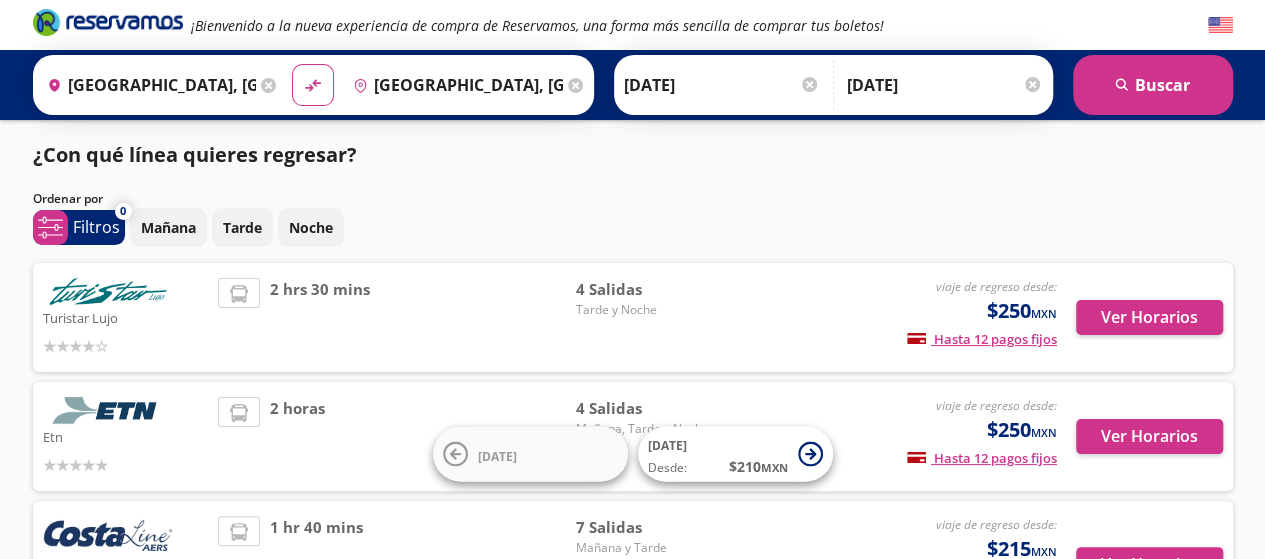 click on "¿Con qué línea quieres regresar?" at bounding box center [633, 155] 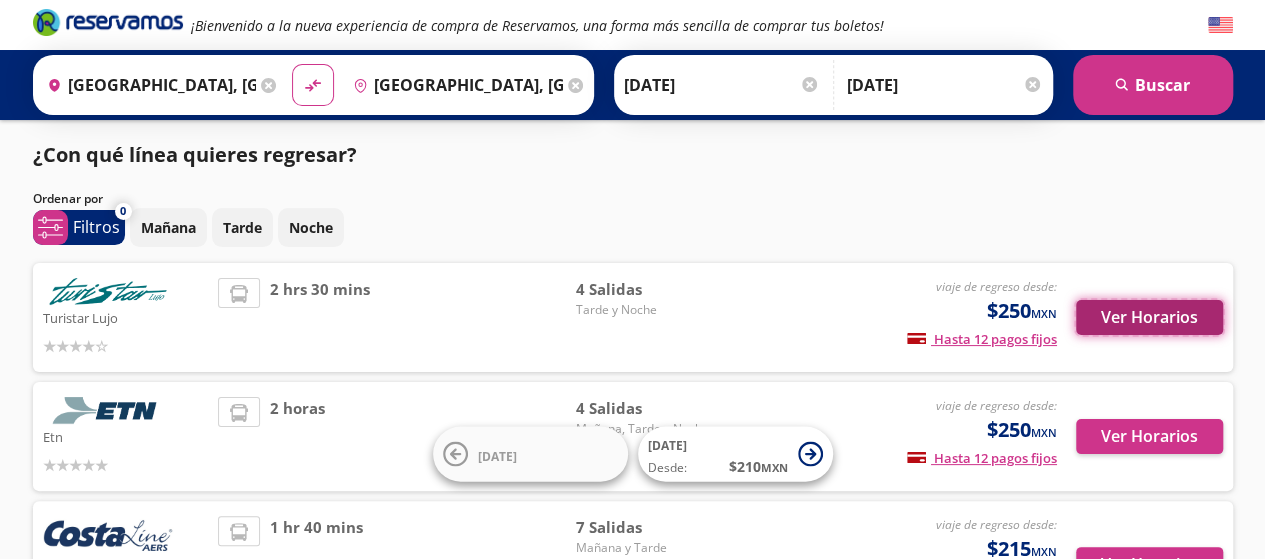 click on "Ver Horarios" at bounding box center [1149, 317] 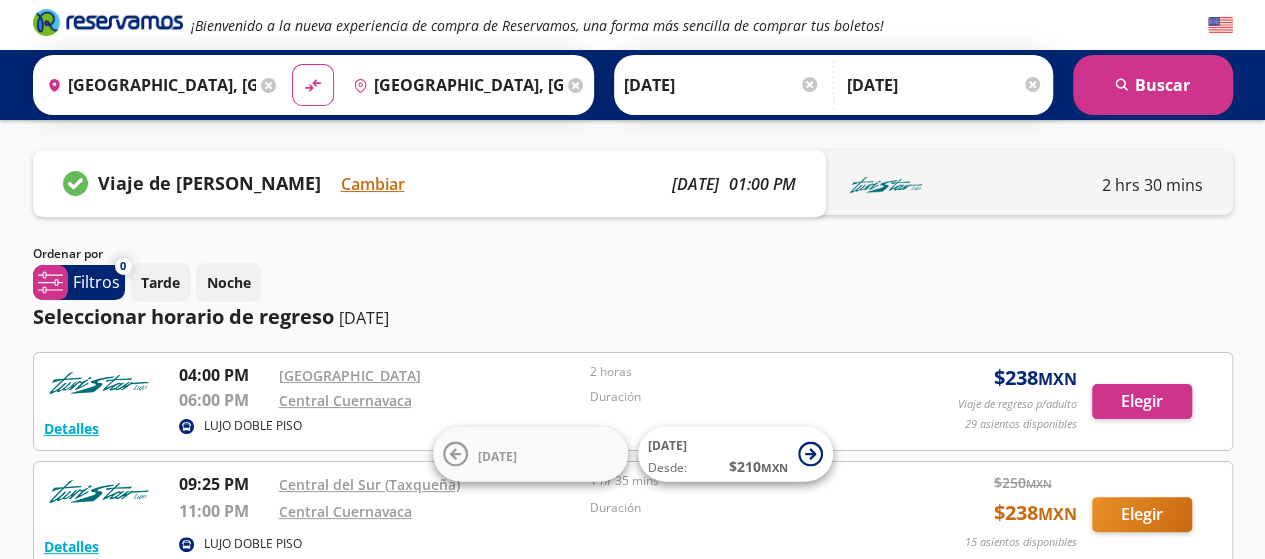 click on "Tarde Noche" at bounding box center (681, 282) 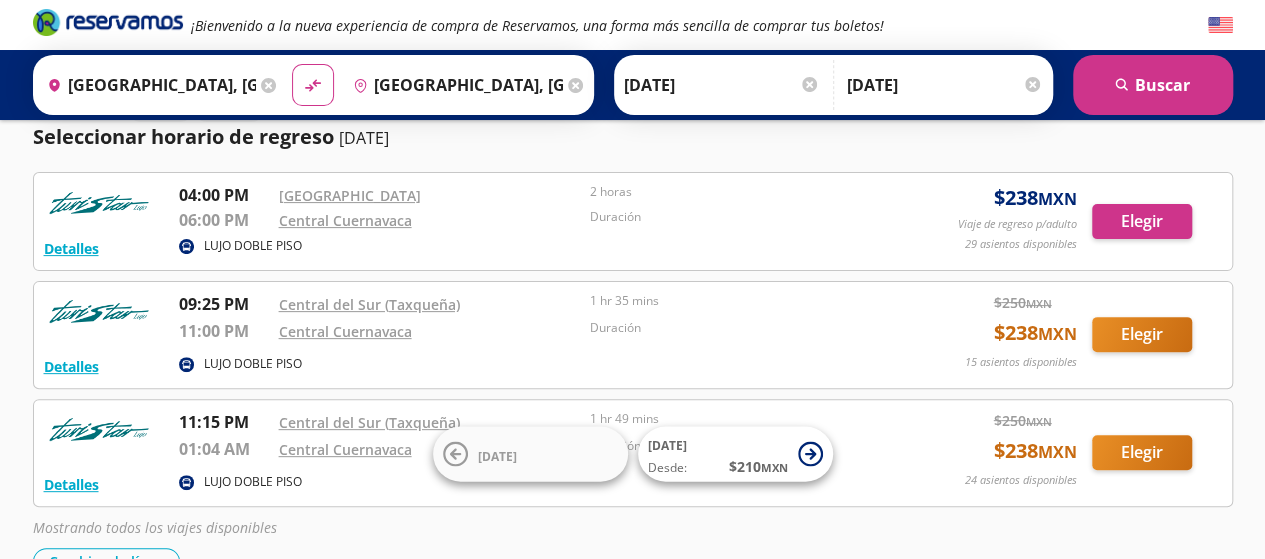 scroll, scrollTop: 0, scrollLeft: 0, axis: both 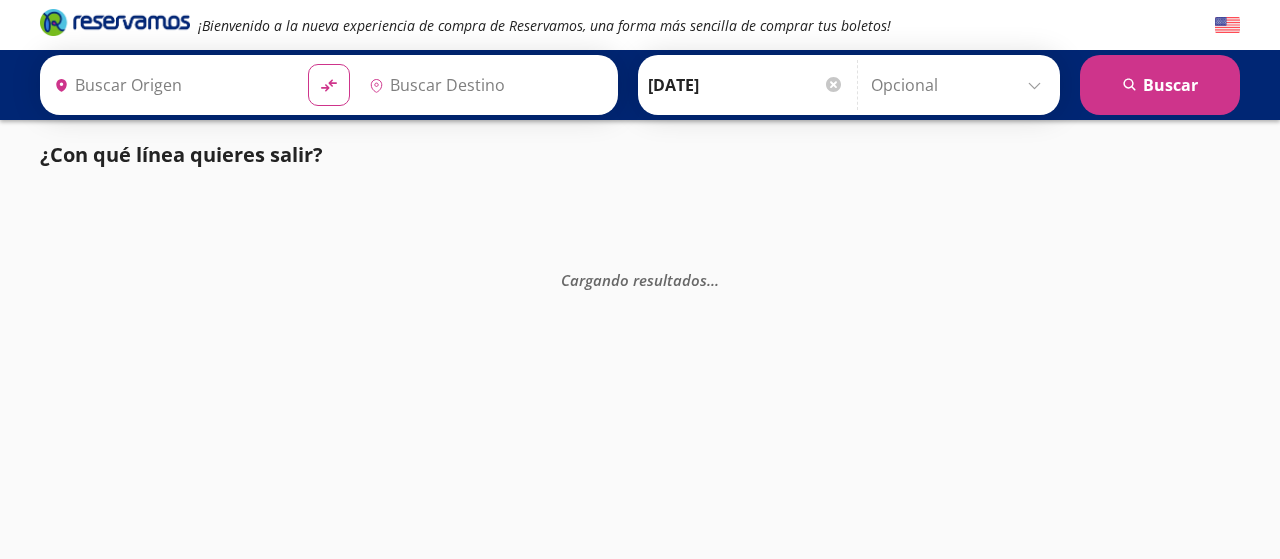 type on "[GEOGRAPHIC_DATA], [GEOGRAPHIC_DATA]" 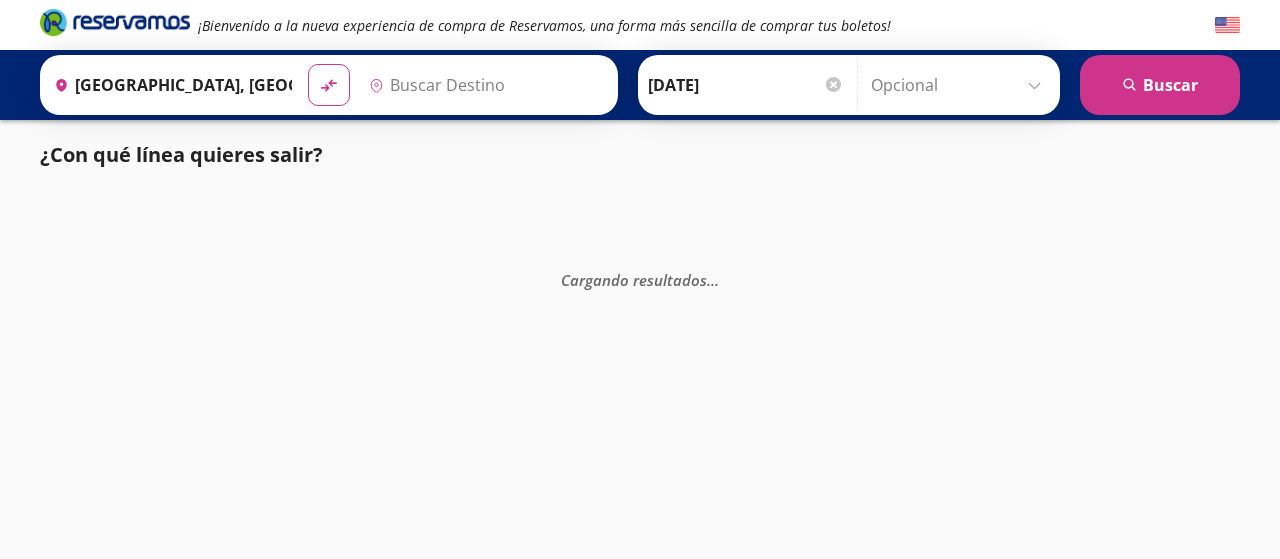 type on "[GEOGRAPHIC_DATA], [GEOGRAPHIC_DATA]" 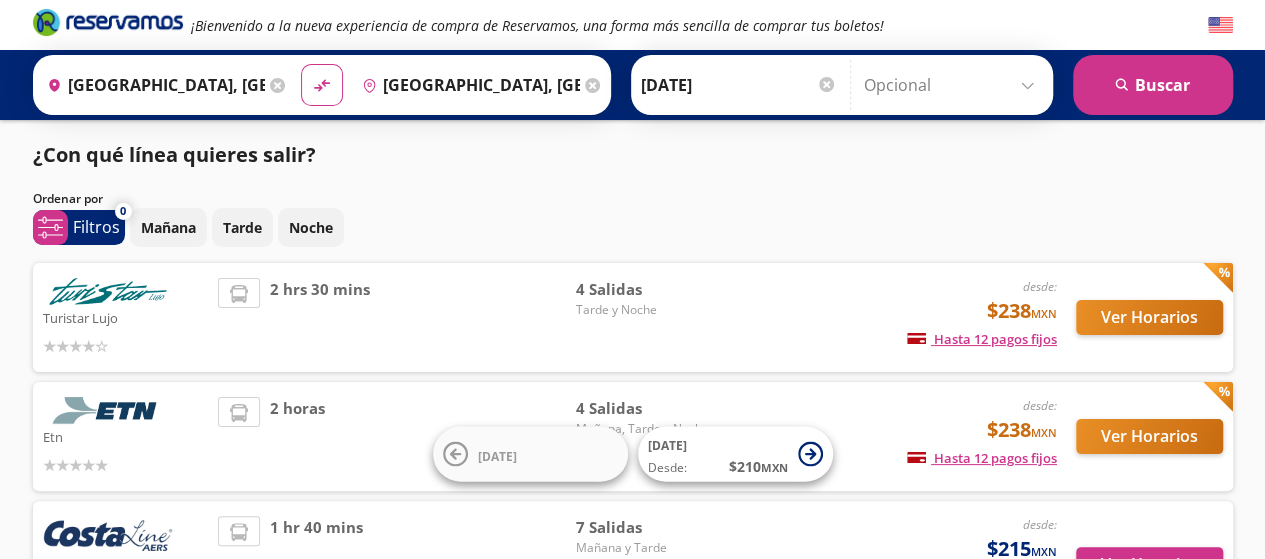 click on "Ordenar por" at bounding box center [633, 199] 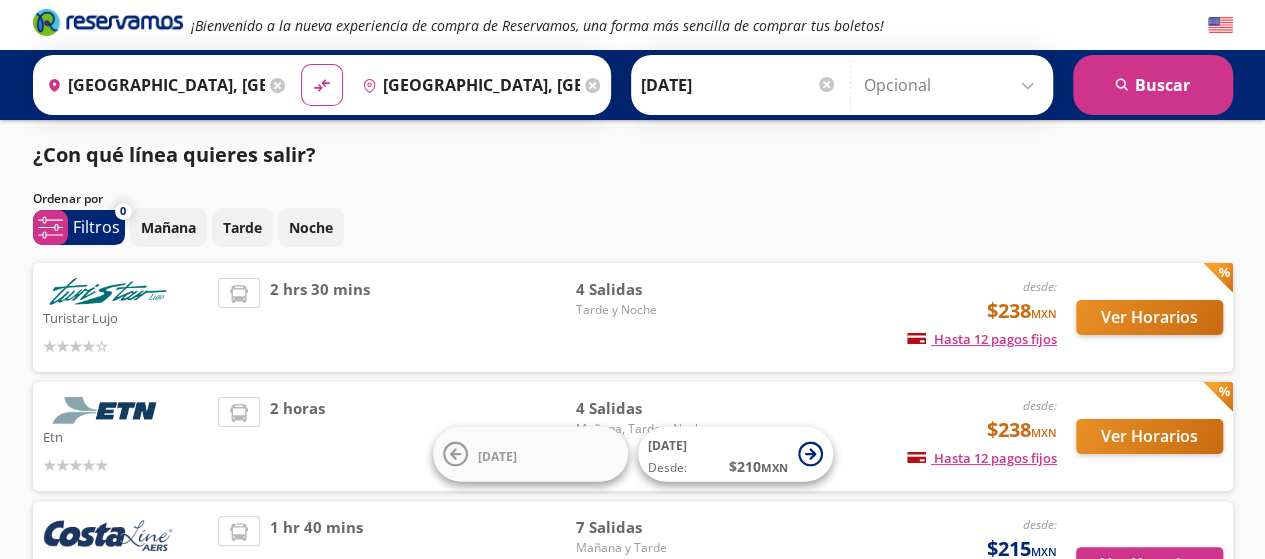 scroll, scrollTop: 40, scrollLeft: 0, axis: vertical 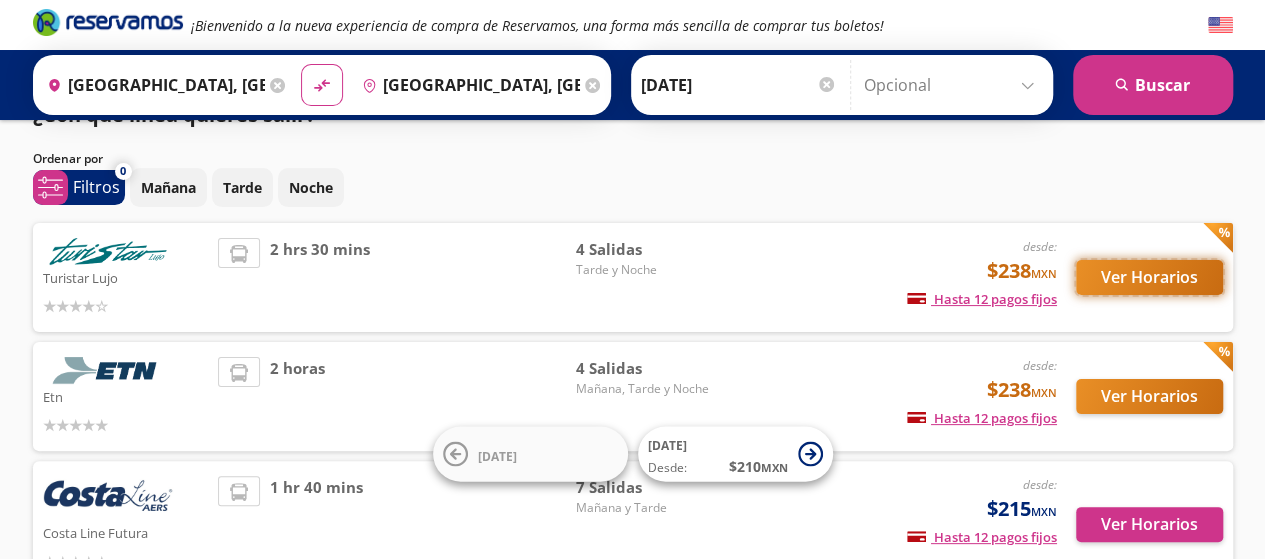 click on "Ver Horarios" at bounding box center (1149, 277) 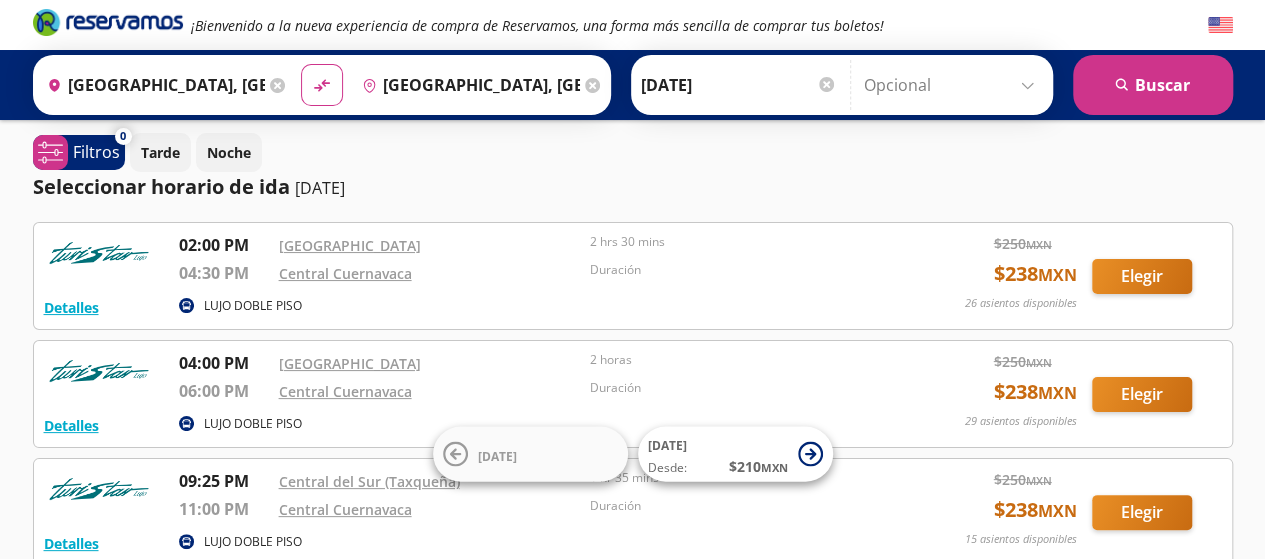 scroll, scrollTop: 0, scrollLeft: 0, axis: both 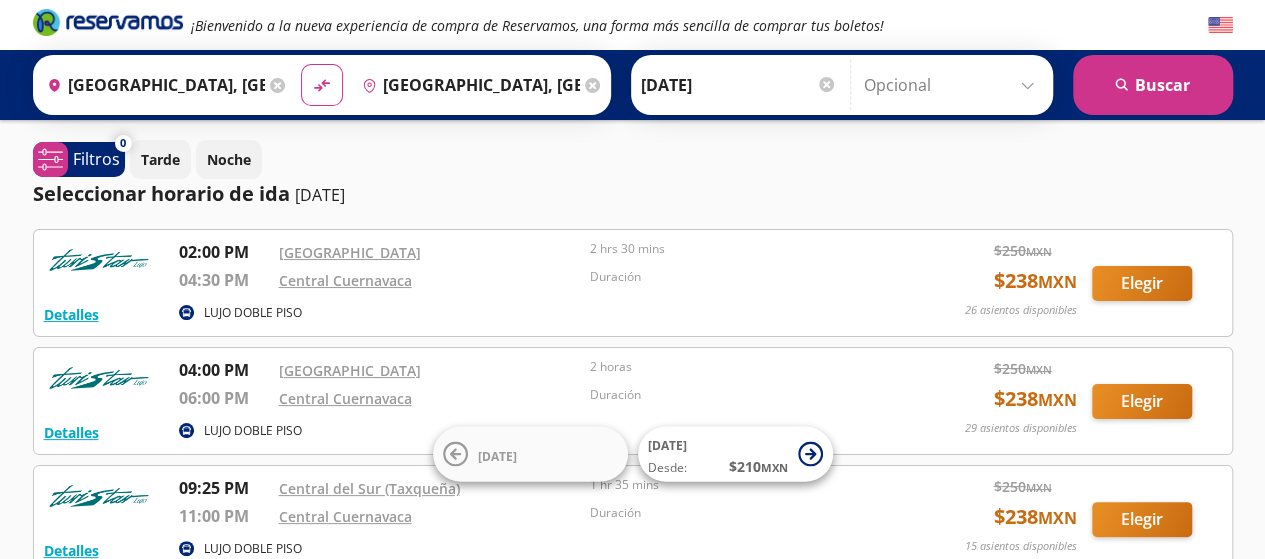 click on "Tarde Noche" at bounding box center (681, 159) 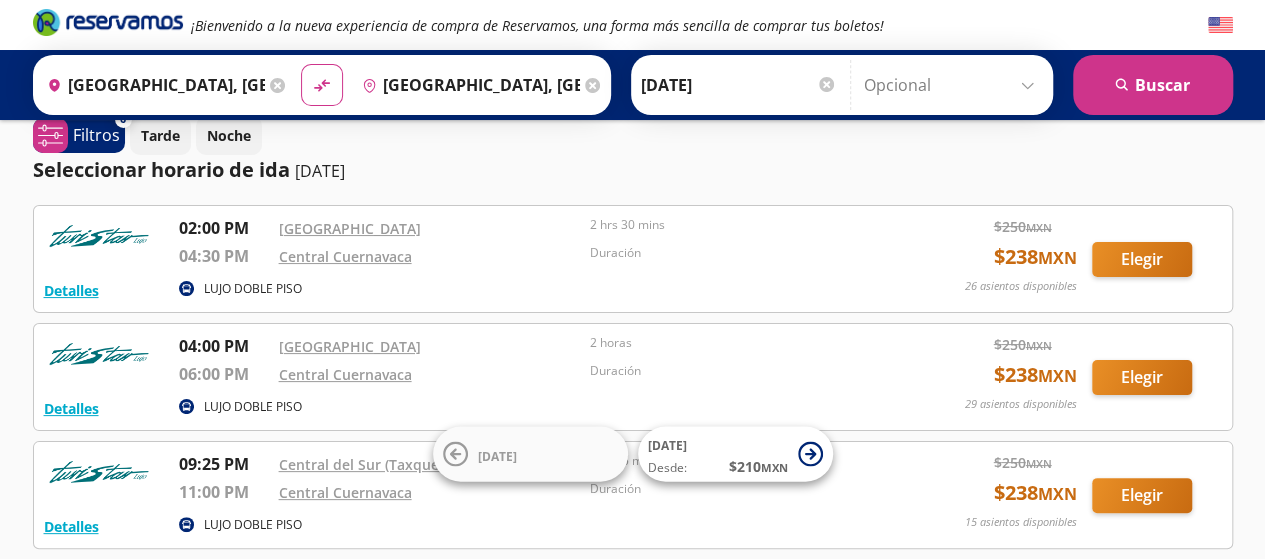 scroll, scrollTop: 0, scrollLeft: 0, axis: both 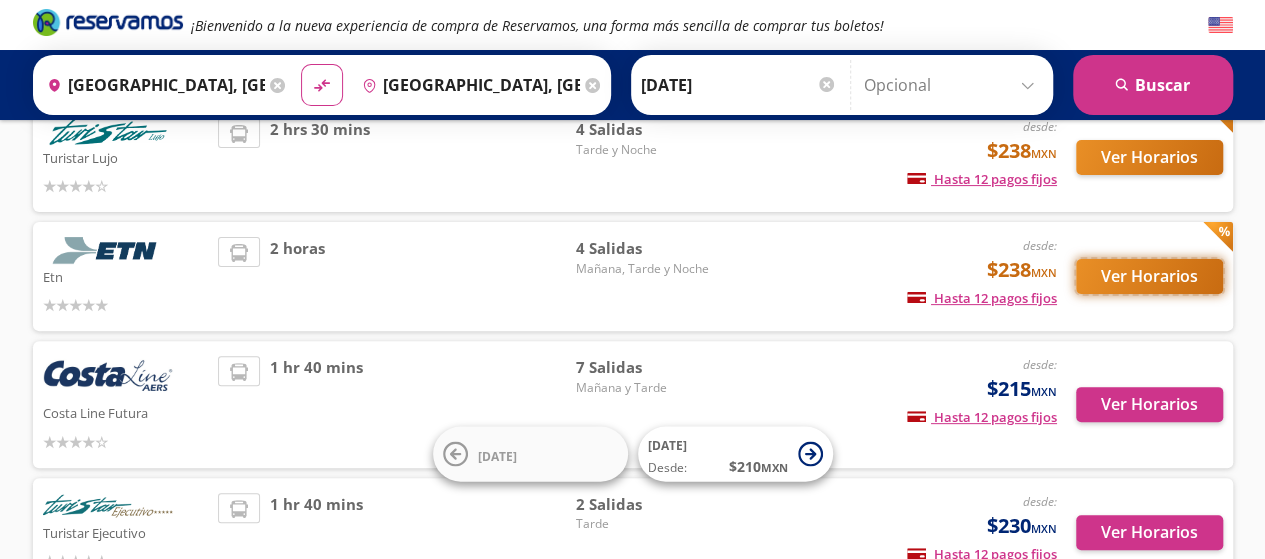 click on "Ver Horarios" at bounding box center (1149, 276) 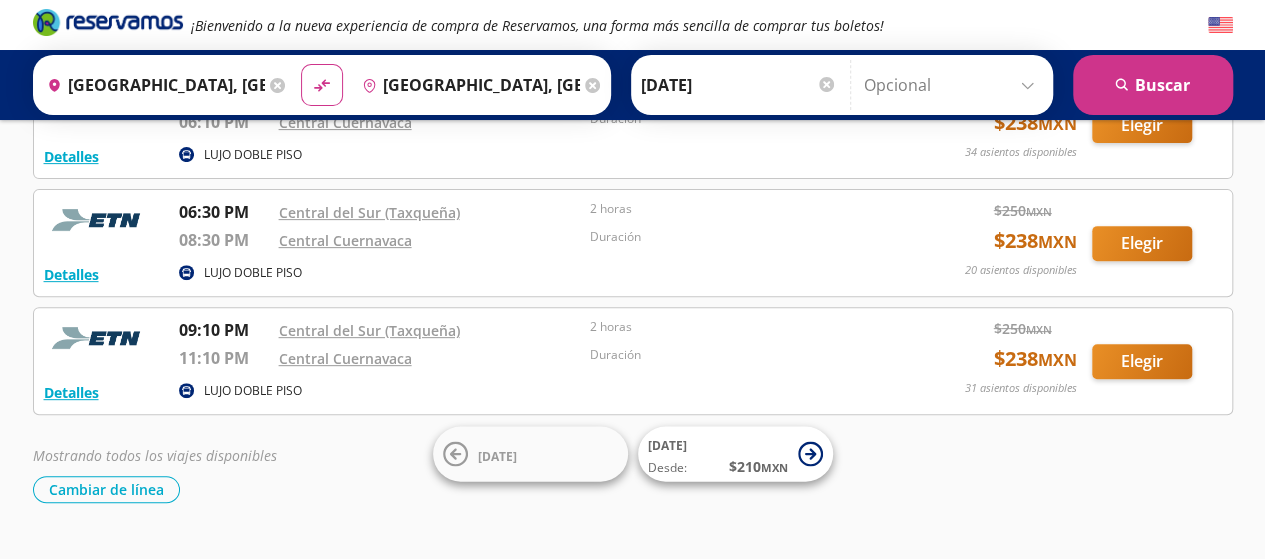 scroll, scrollTop: 280, scrollLeft: 0, axis: vertical 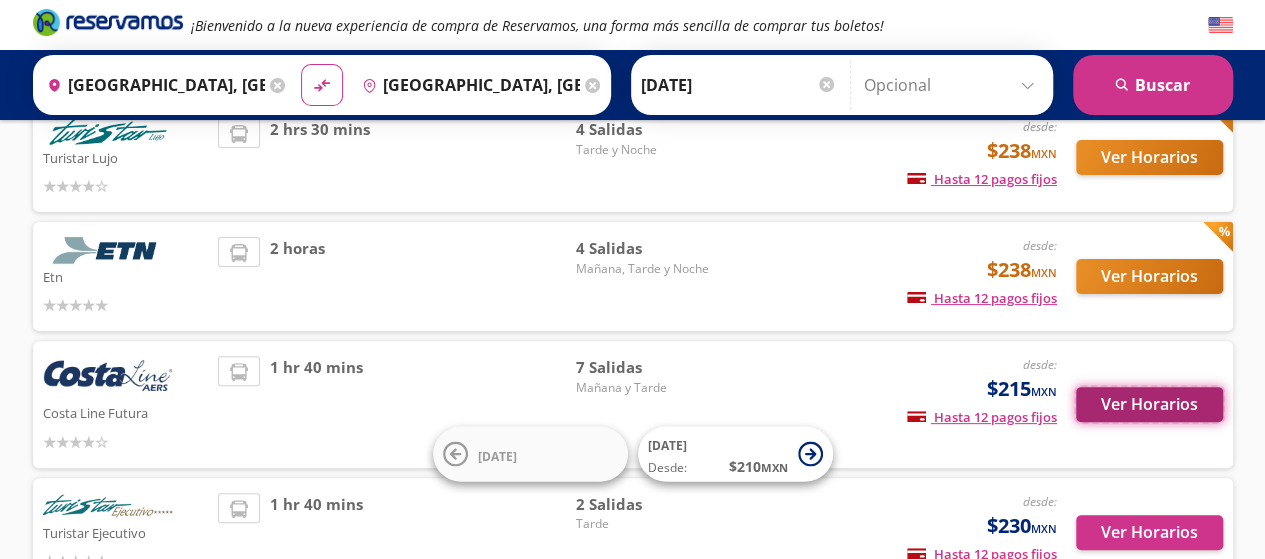 click on "Ver Horarios" at bounding box center (1149, 404) 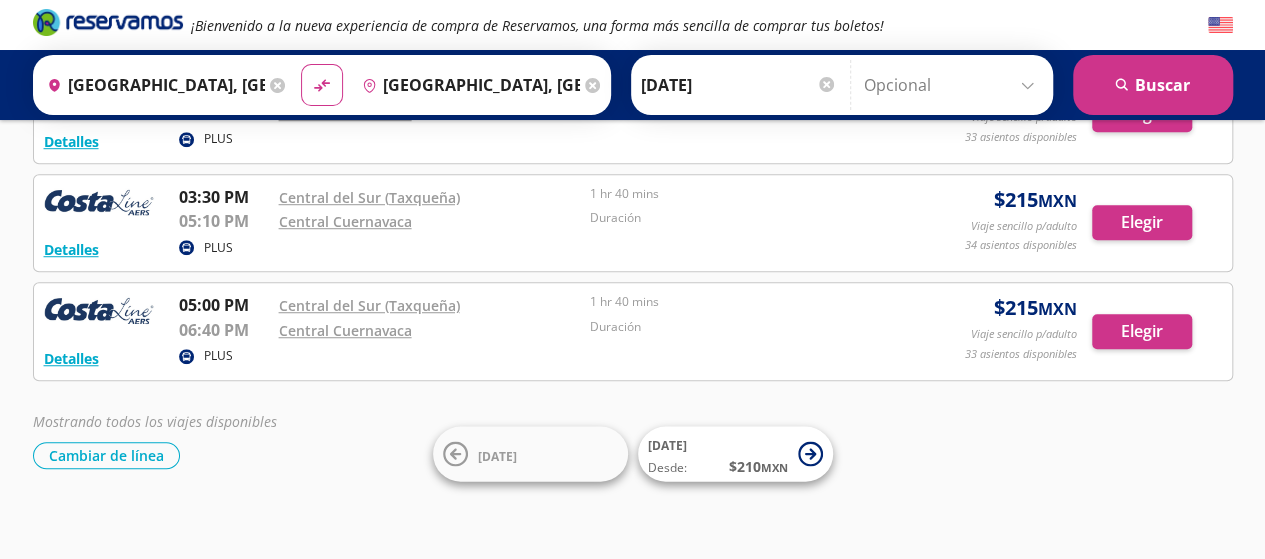 scroll, scrollTop: 600, scrollLeft: 0, axis: vertical 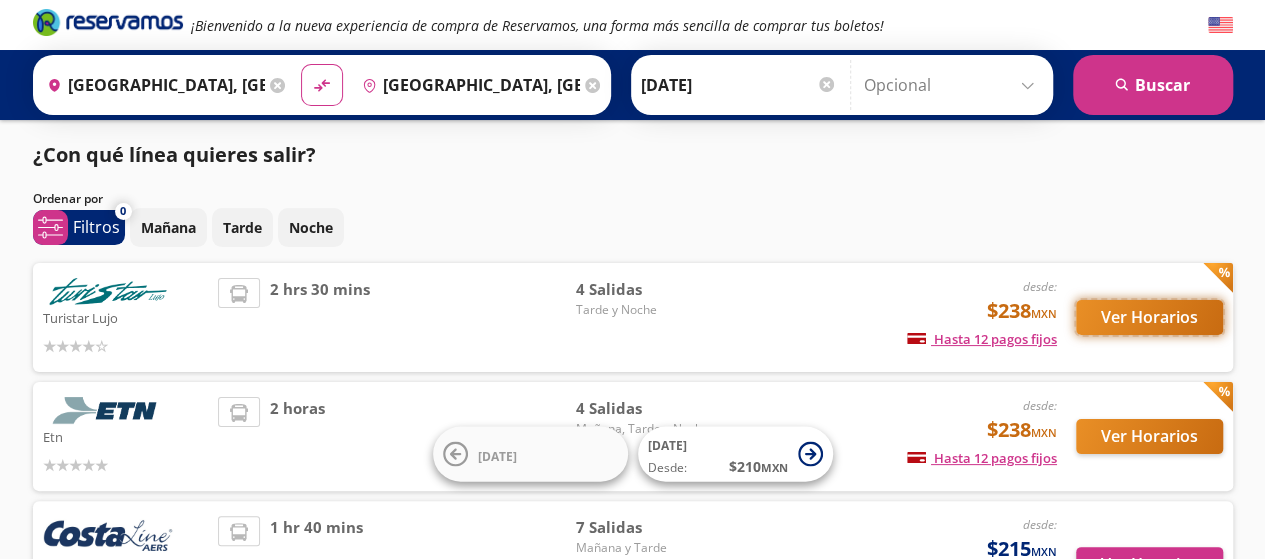 click on "Ver Horarios" at bounding box center [1149, 317] 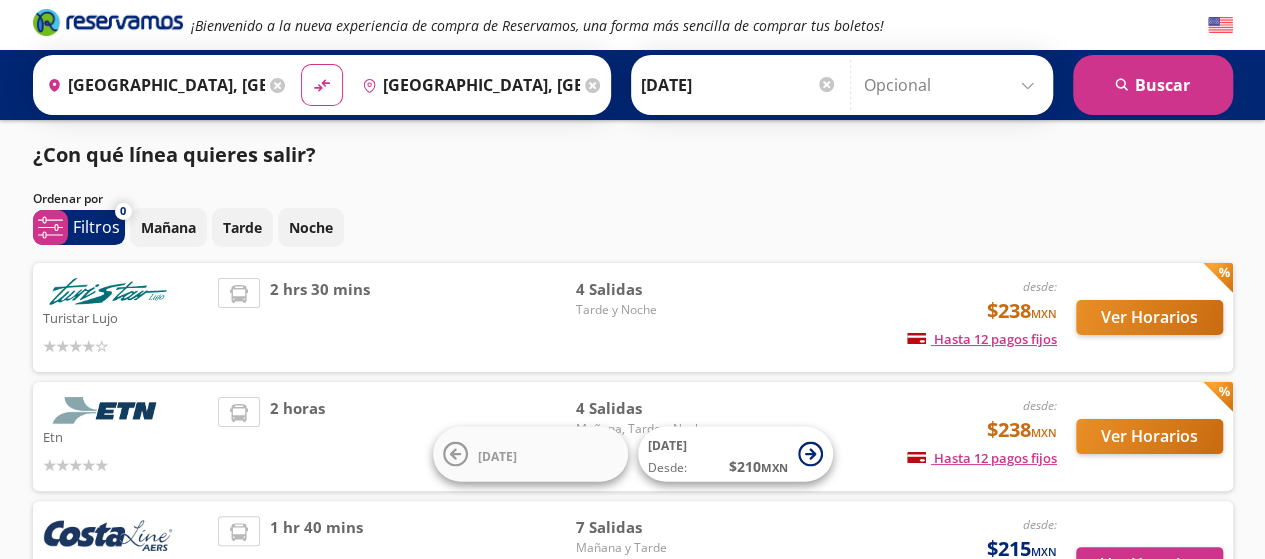 drag, startPoint x: 0, startPoint y: 3, endPoint x: 573, endPoint y: 199, distance: 605.5947 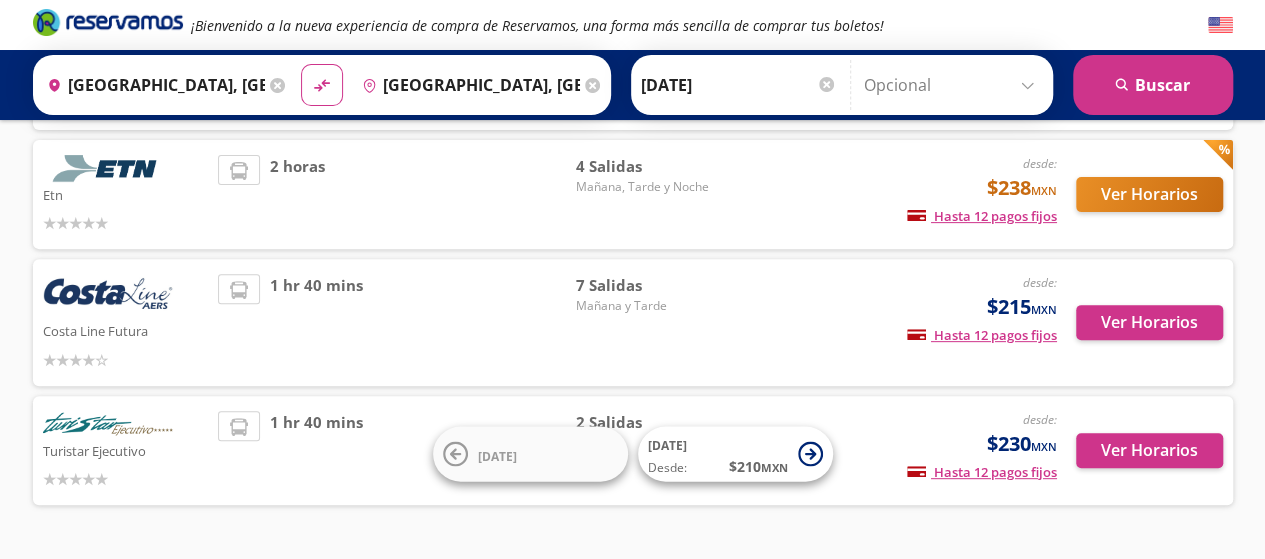 scroll, scrollTop: 301, scrollLeft: 0, axis: vertical 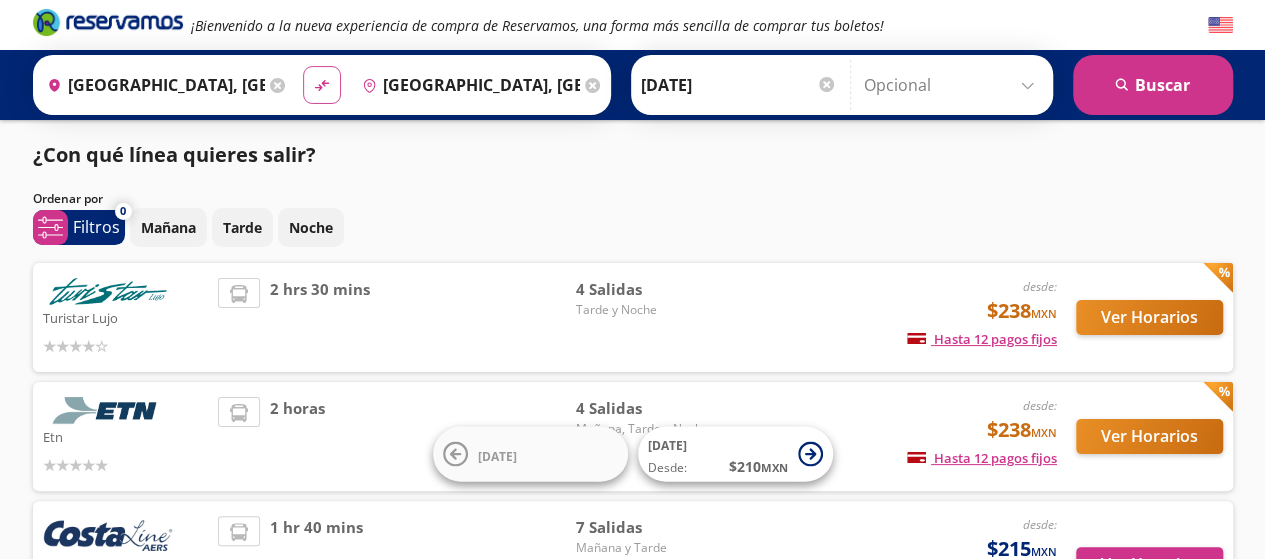 click on "material-symbols:compare-arrows-rounded" 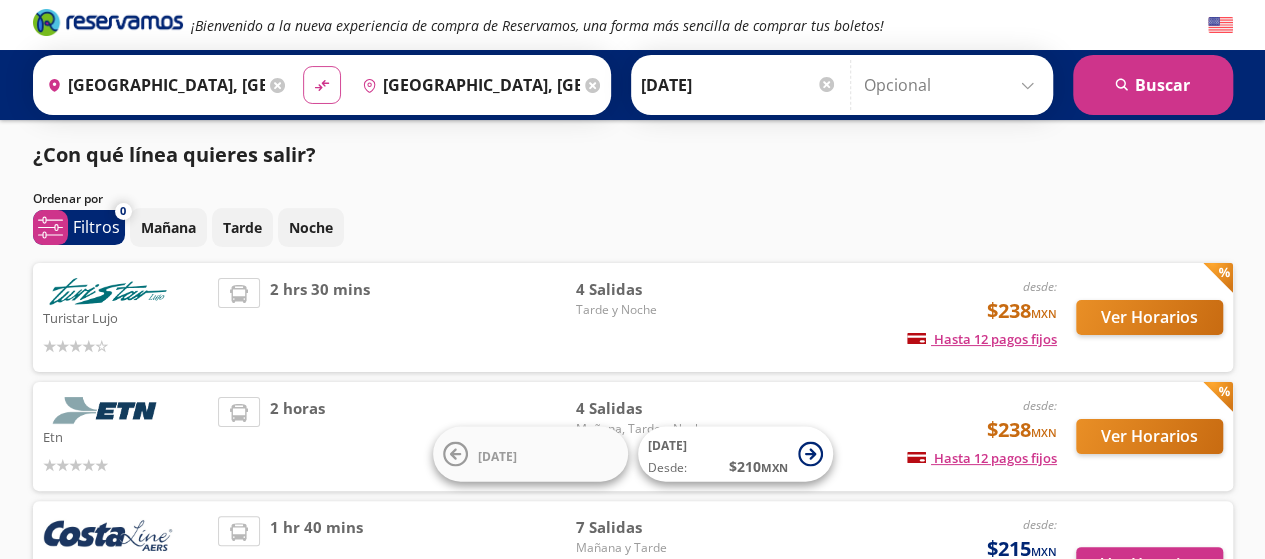 type on "[GEOGRAPHIC_DATA], [GEOGRAPHIC_DATA]" 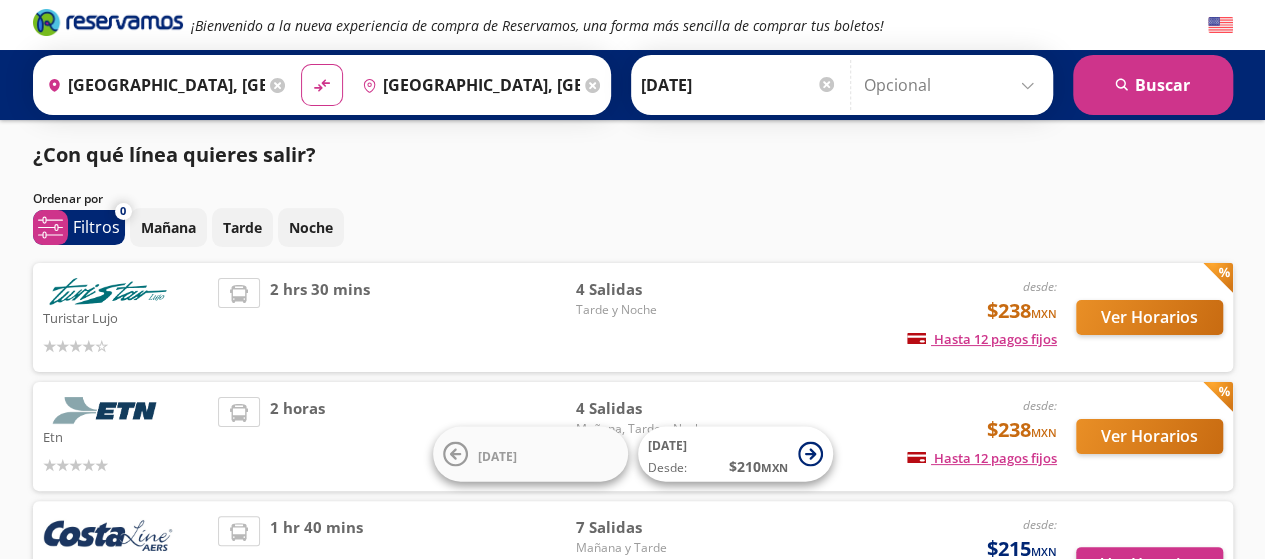 click 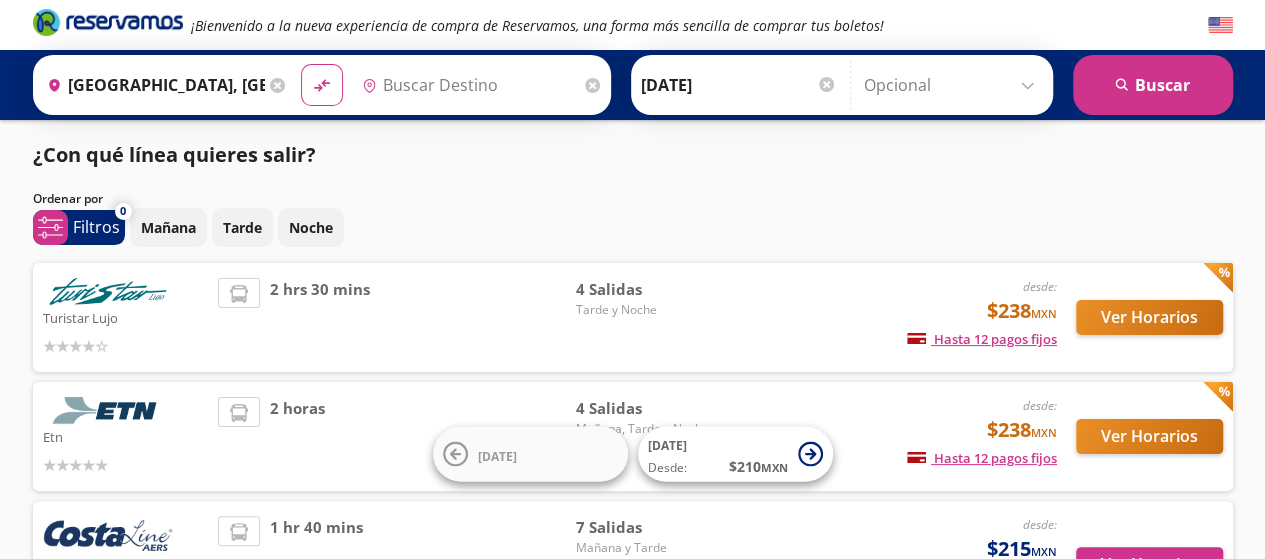 scroll, scrollTop: 0, scrollLeft: 0, axis: both 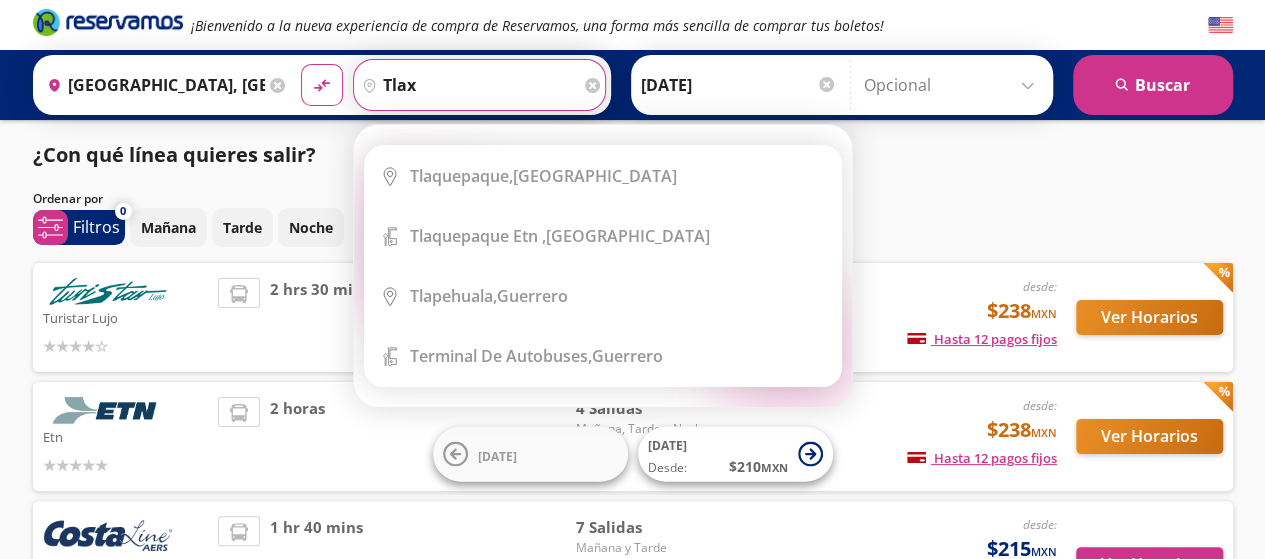 type on "tlax" 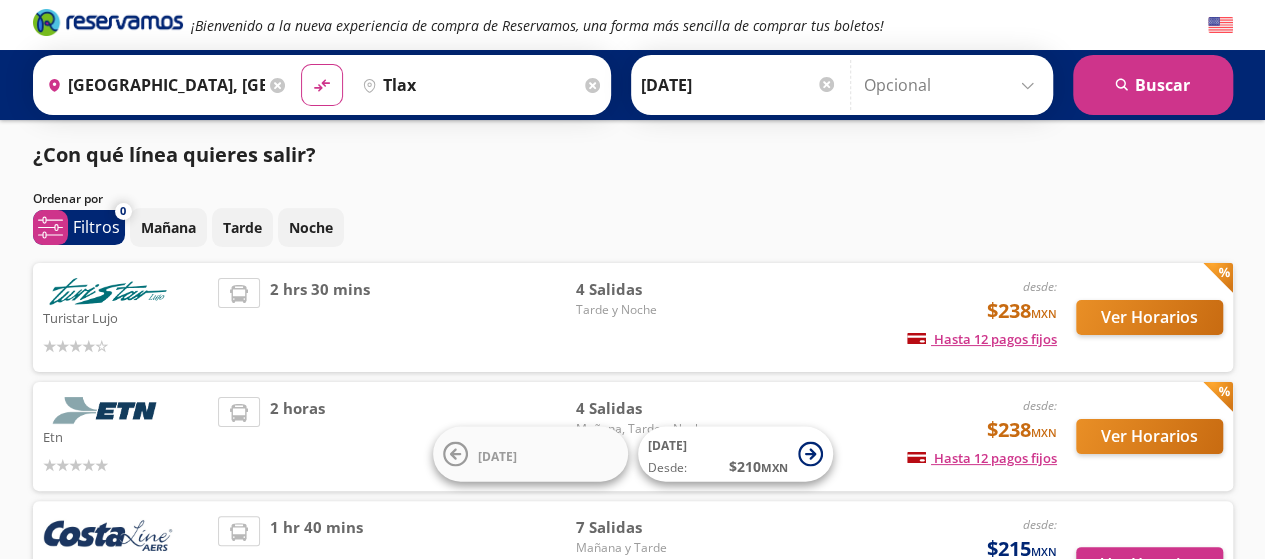 click 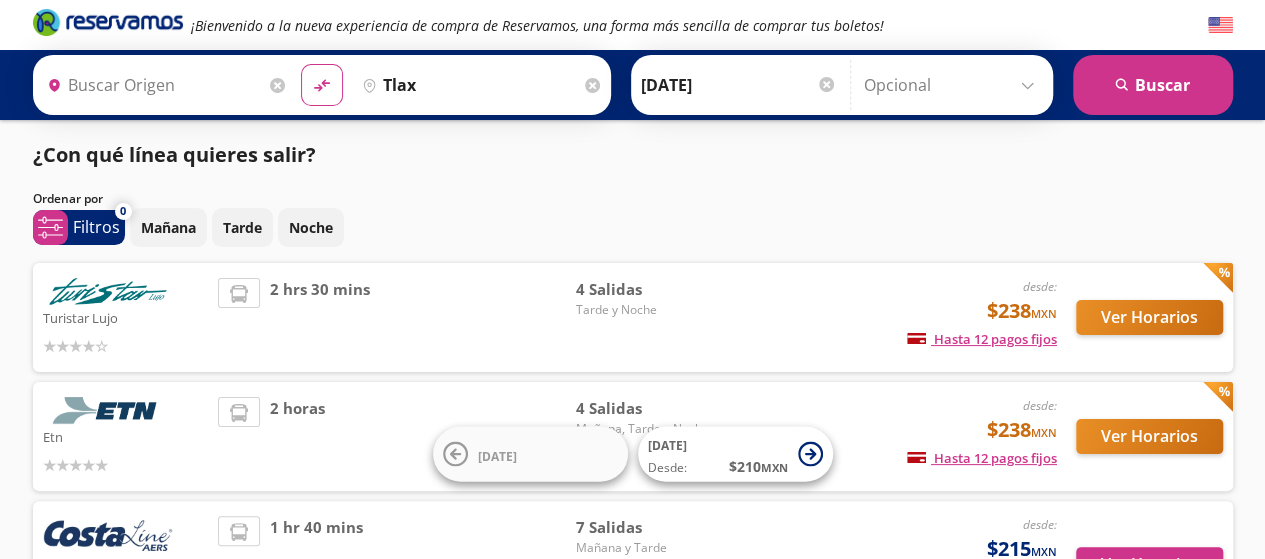 type 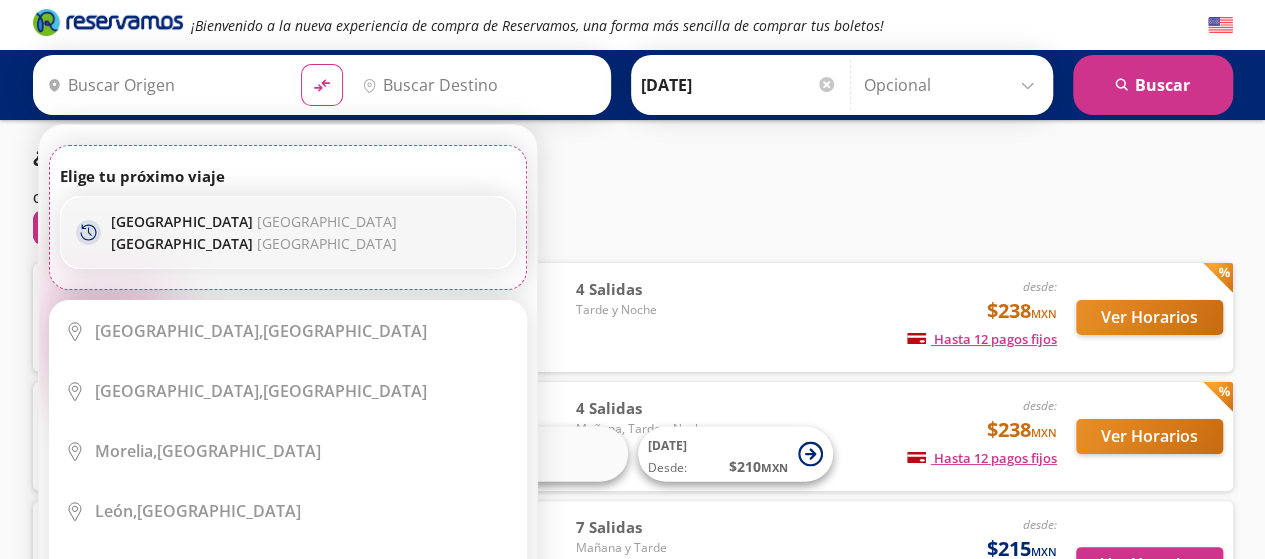 click on "recent
[GEOGRAPHIC_DATA]   [GEOGRAPHIC_DATA] [GEOGRAPHIC_DATA]   [GEOGRAPHIC_DATA]" at bounding box center (288, 232) 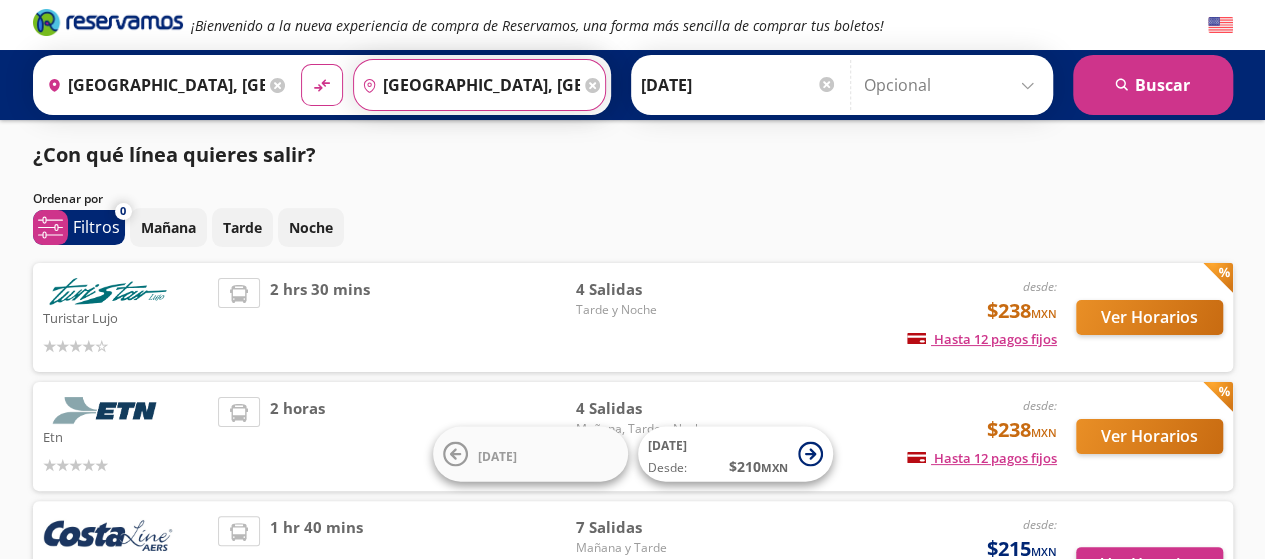 click on "[GEOGRAPHIC_DATA], [GEOGRAPHIC_DATA]" at bounding box center (467, 85) 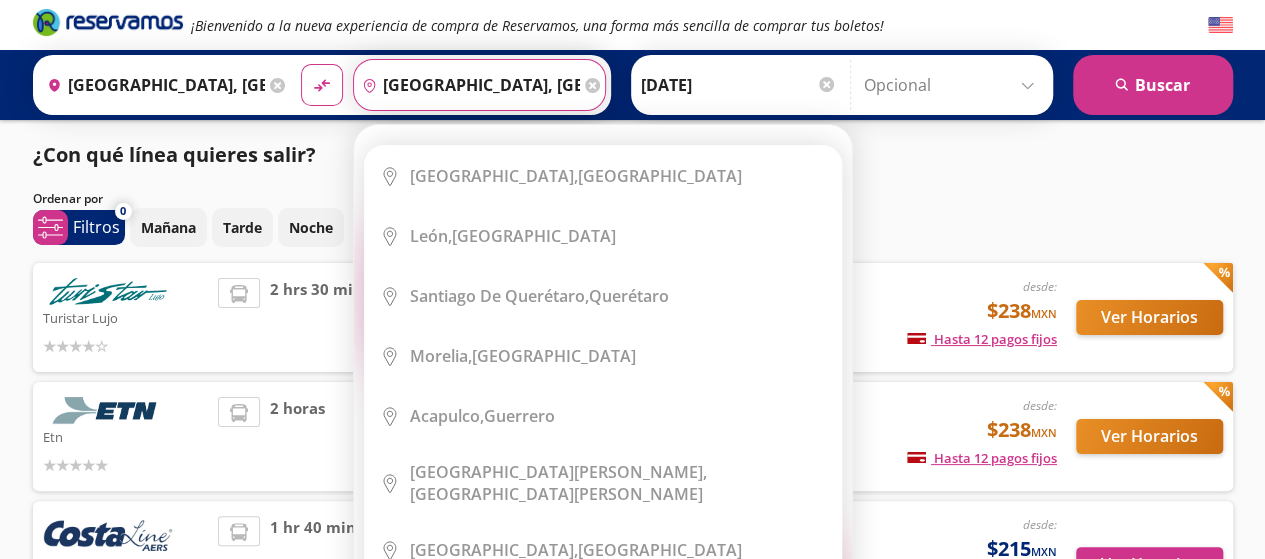 click on "Destino
pin-outline
[GEOGRAPHIC_DATA], [GEOGRAPHIC_DATA]" at bounding box center [479, 85] 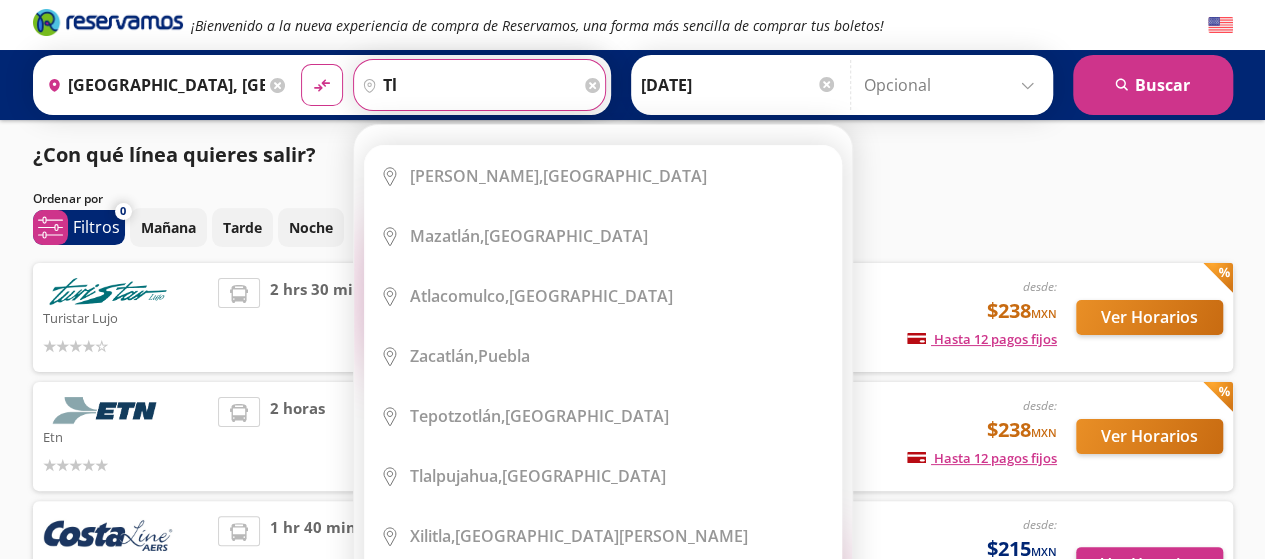 type on "t" 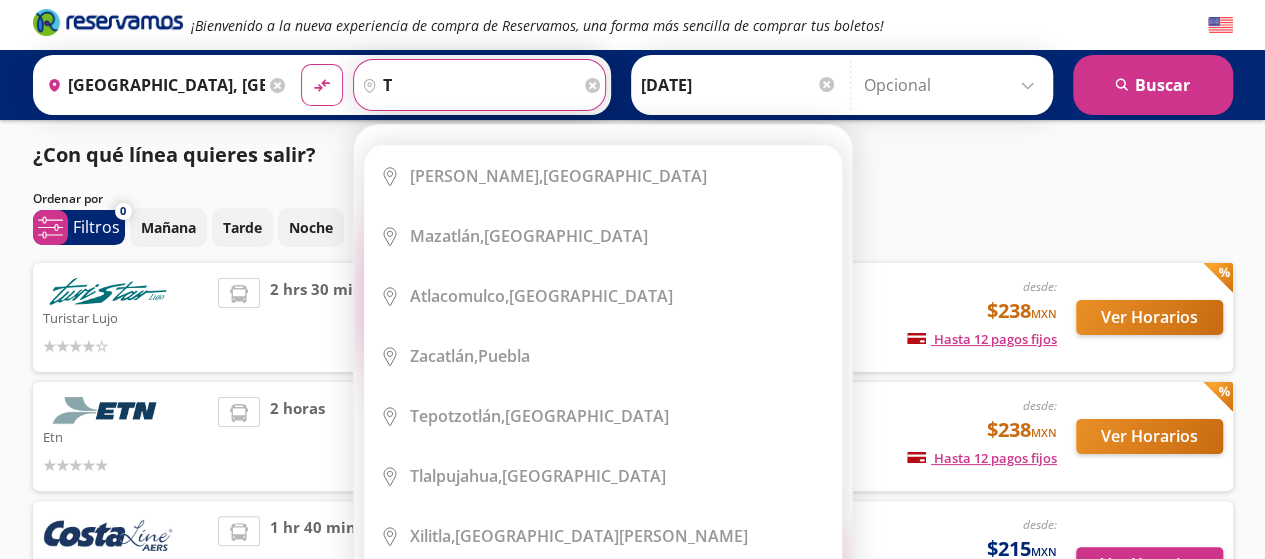 type 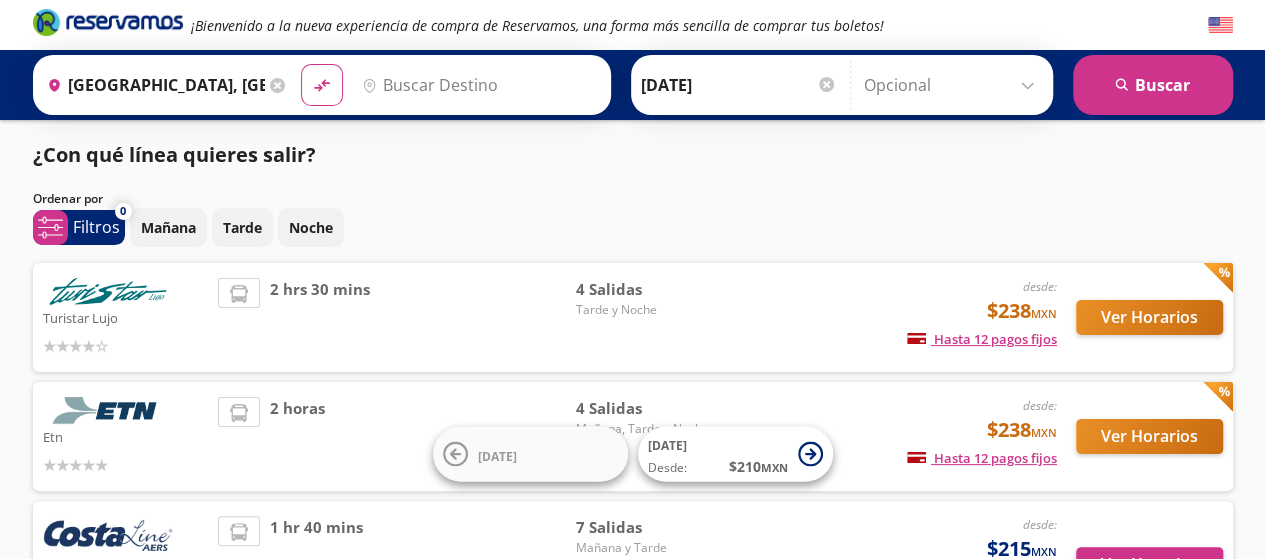 click on "¿Con qué línea quieres salir?" at bounding box center [633, 155] 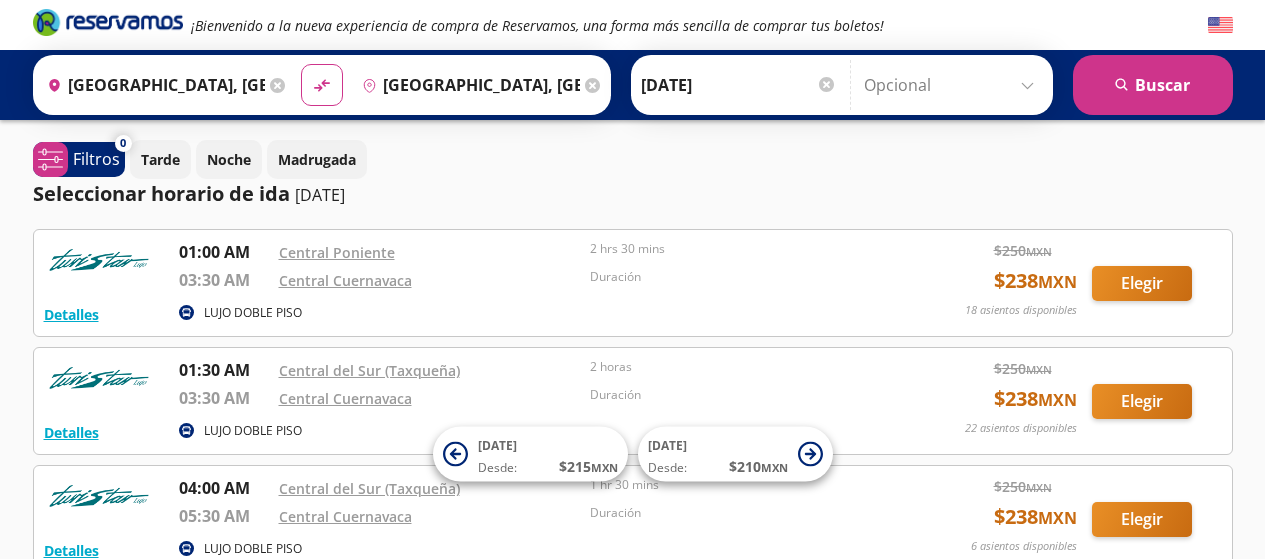 scroll, scrollTop: 0, scrollLeft: 0, axis: both 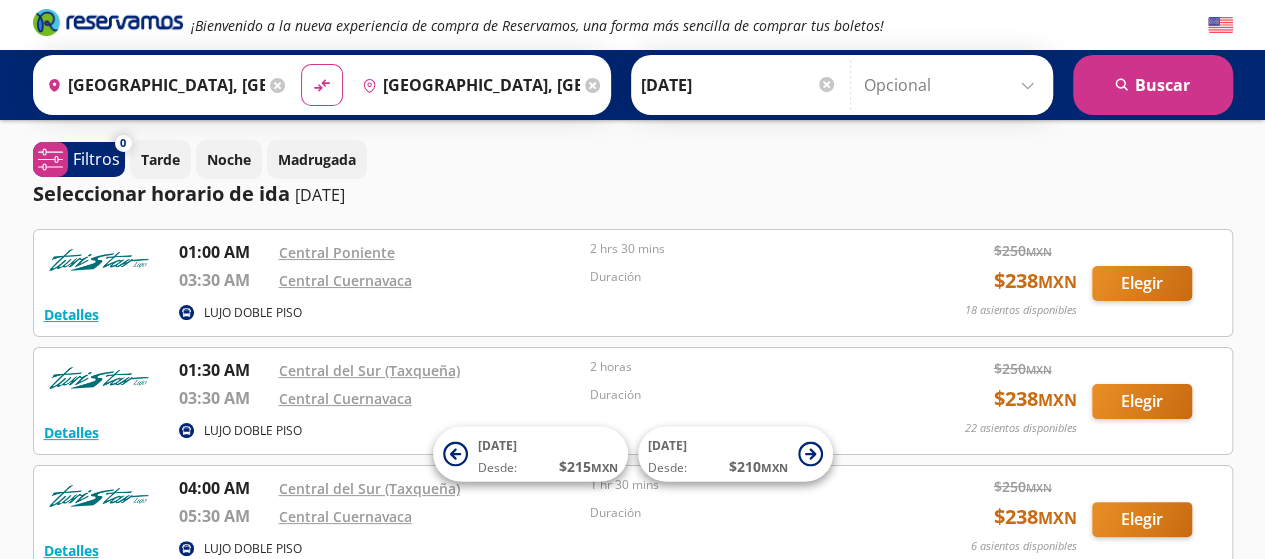 click on "Duración" at bounding box center (741, 277) 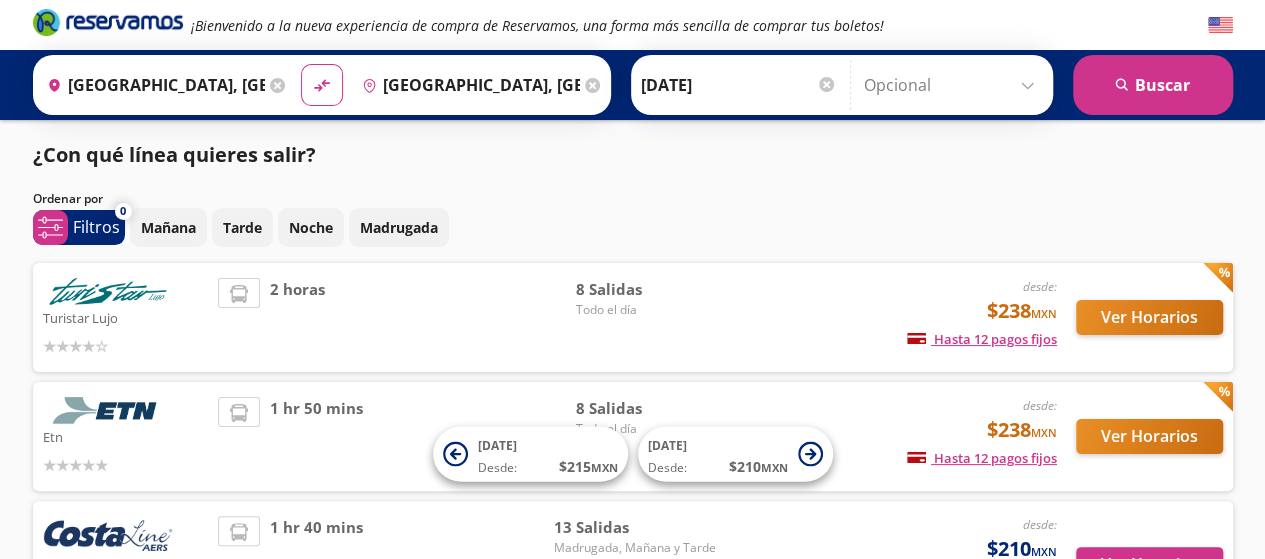 scroll, scrollTop: 120, scrollLeft: 0, axis: vertical 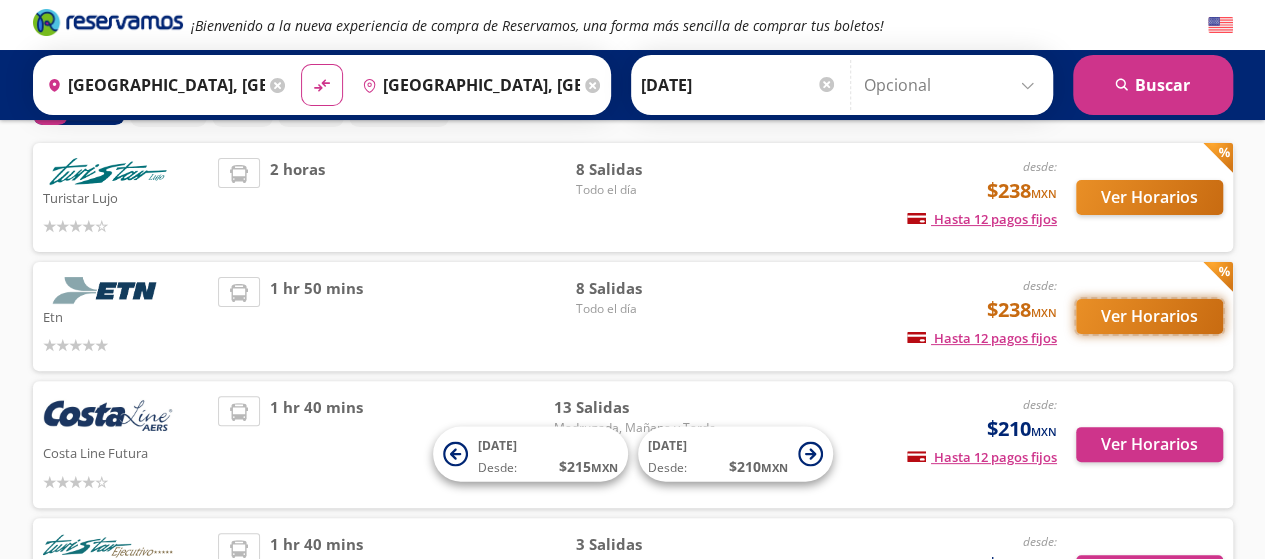 click on "Ver Horarios" at bounding box center [1149, 316] 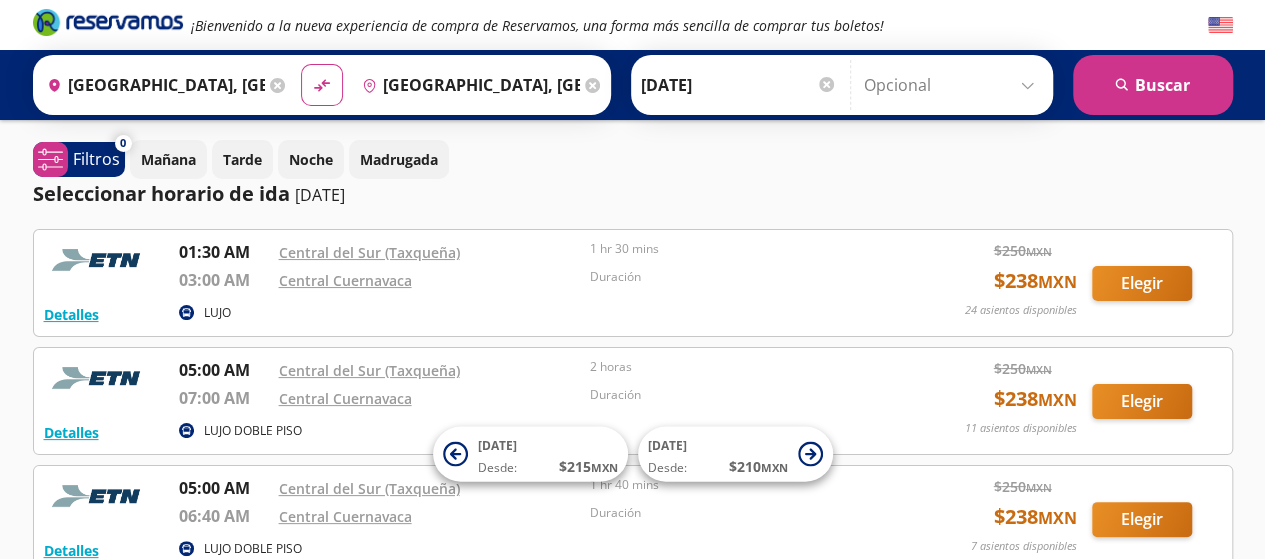 scroll, scrollTop: 40, scrollLeft: 0, axis: vertical 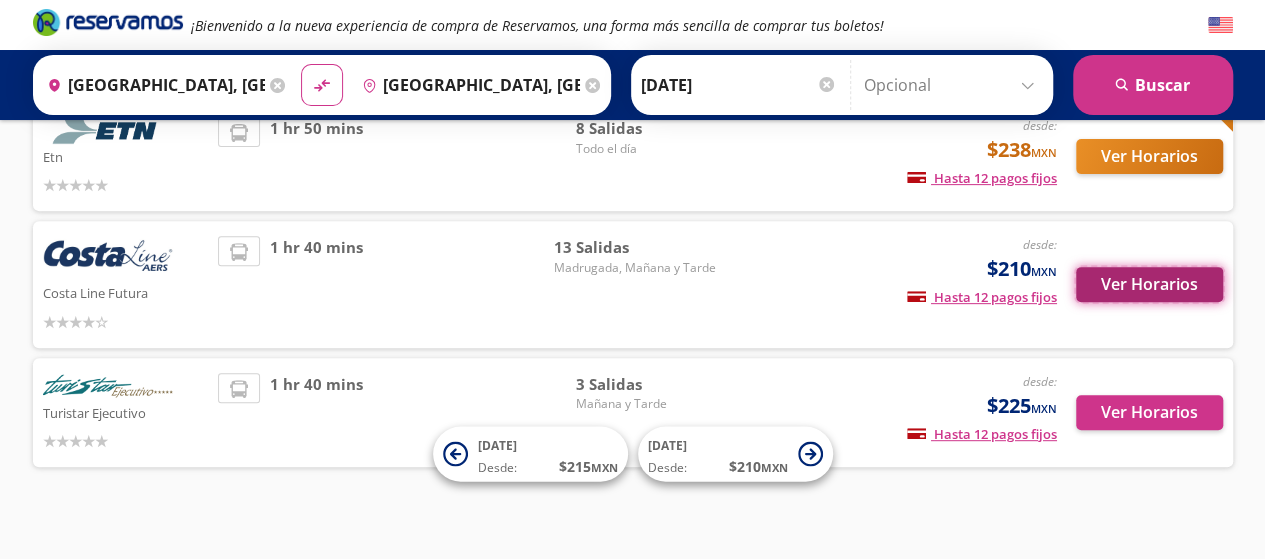 click on "Ver Horarios" at bounding box center [1149, 284] 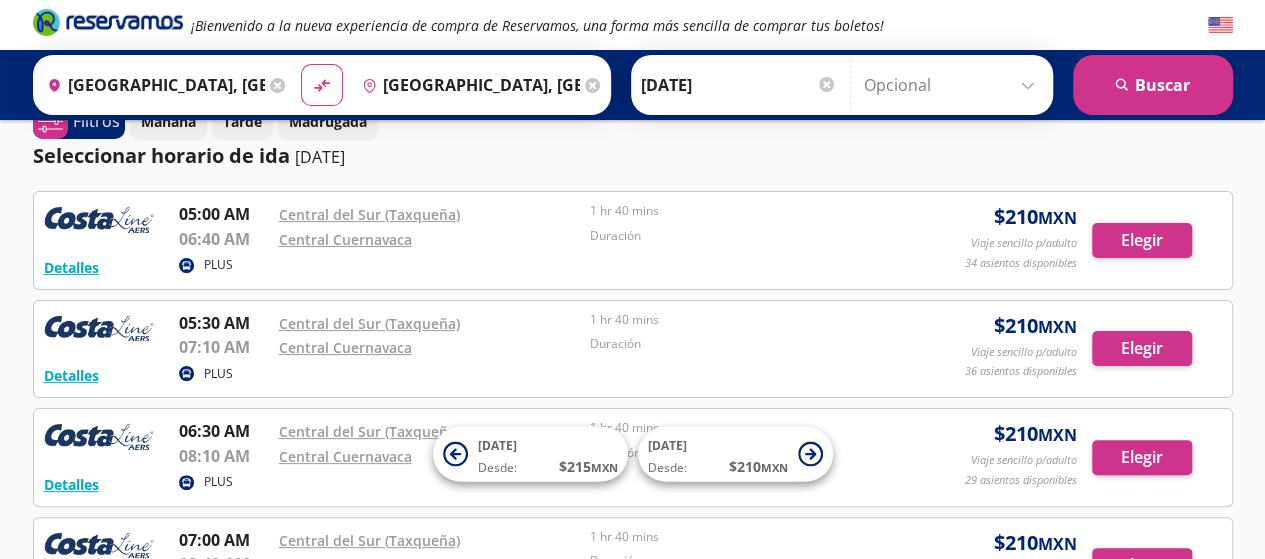 scroll, scrollTop: 40, scrollLeft: 0, axis: vertical 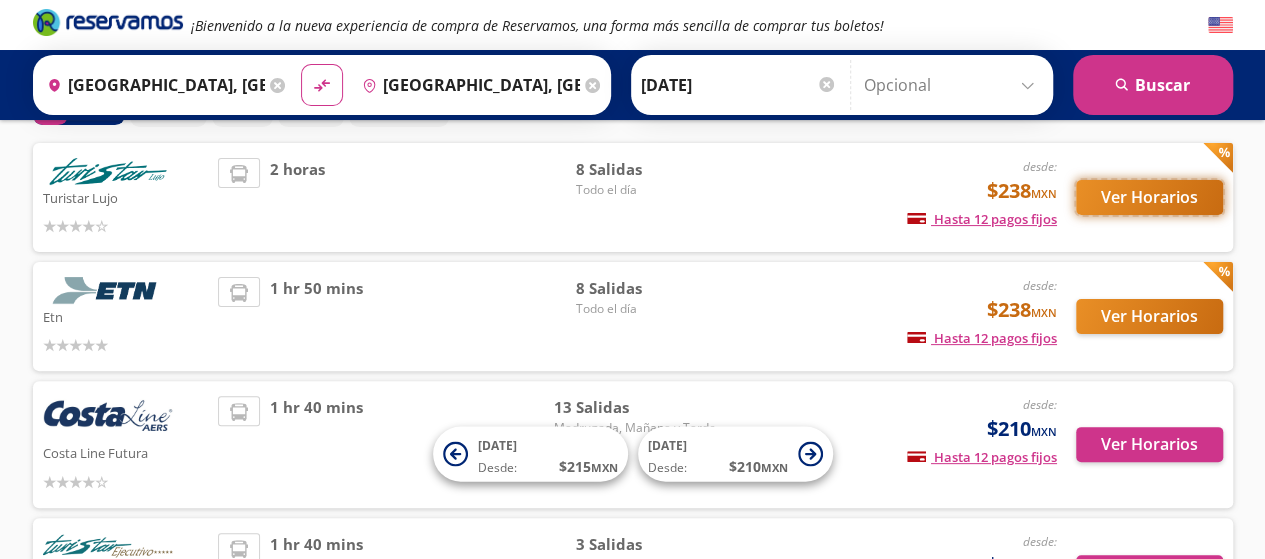 click on "Ver Horarios" at bounding box center [1149, 197] 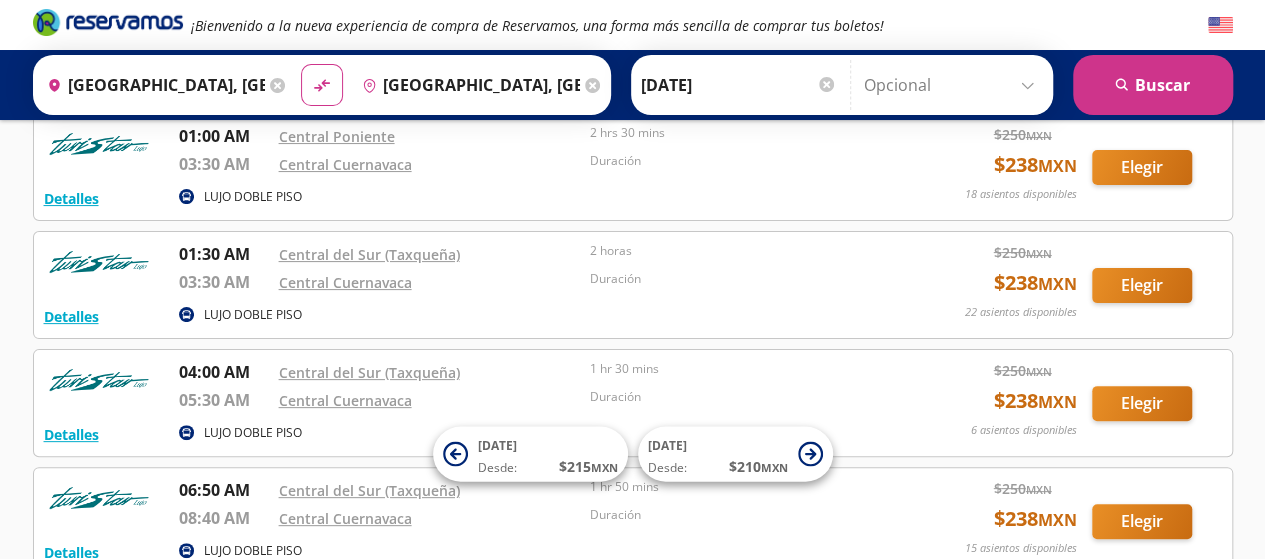 scroll, scrollTop: 120, scrollLeft: 0, axis: vertical 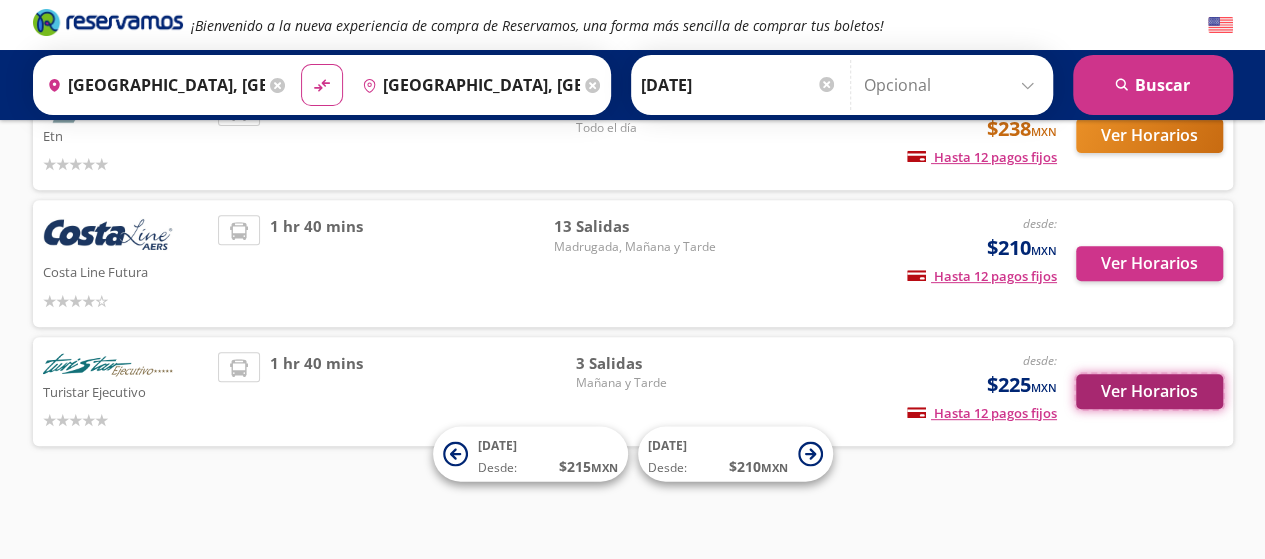 click on "Ver Horarios" at bounding box center [1149, 391] 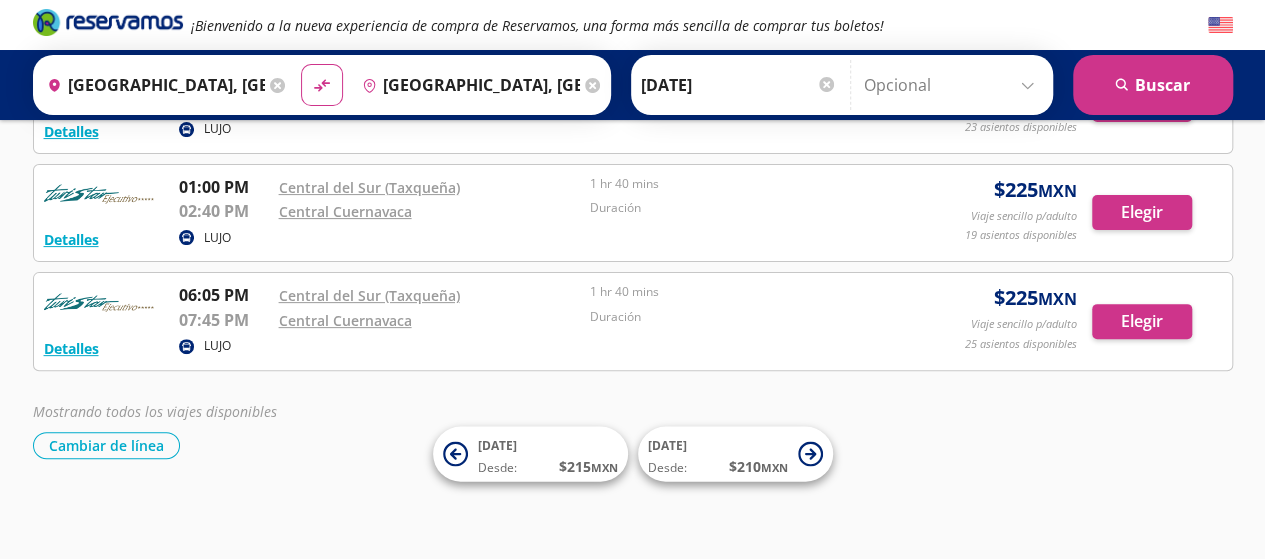 scroll, scrollTop: 0, scrollLeft: 0, axis: both 